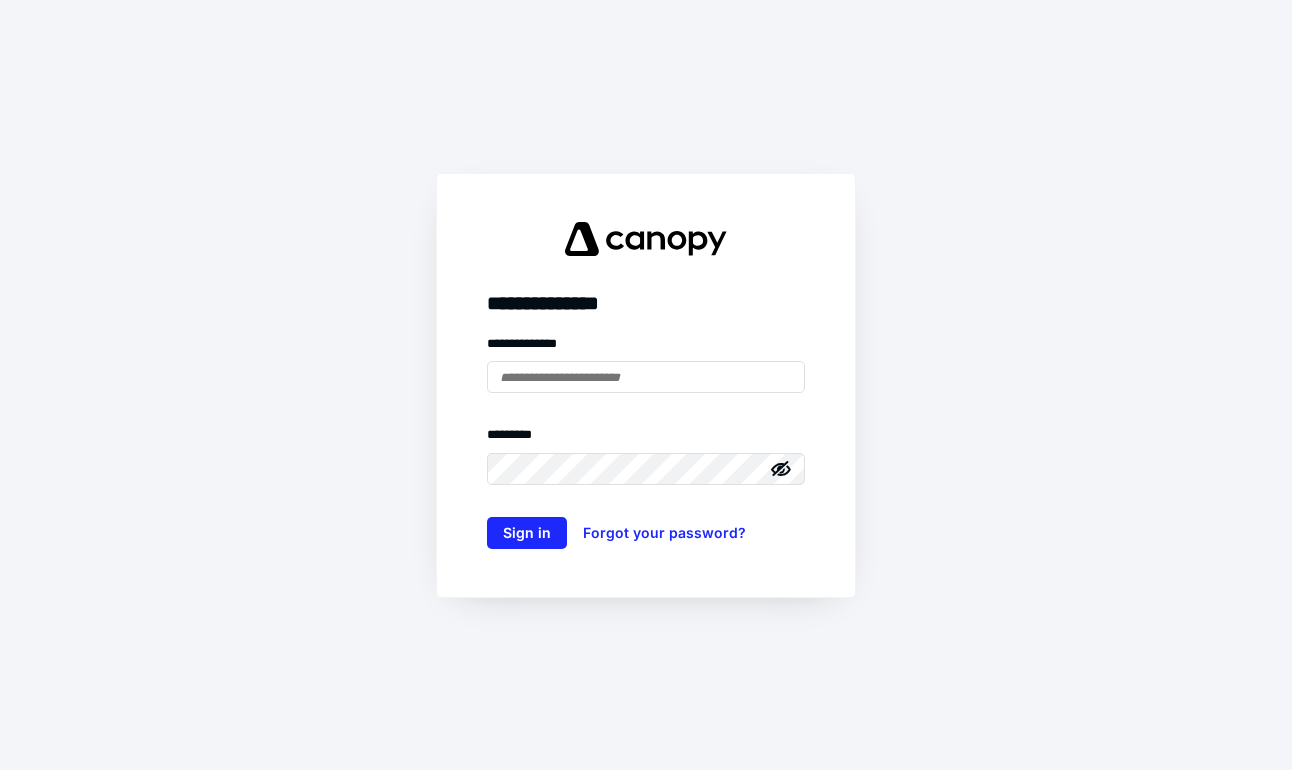 scroll, scrollTop: 0, scrollLeft: 0, axis: both 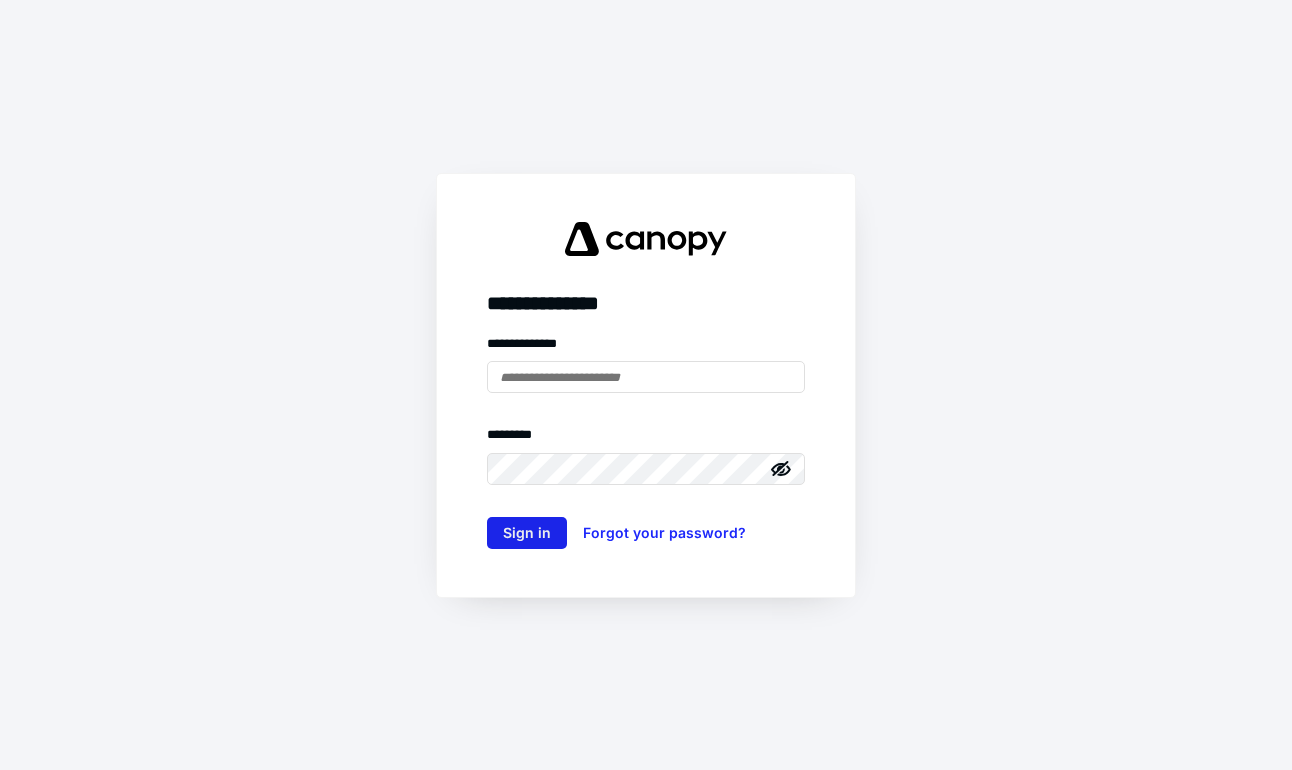 type on "**********" 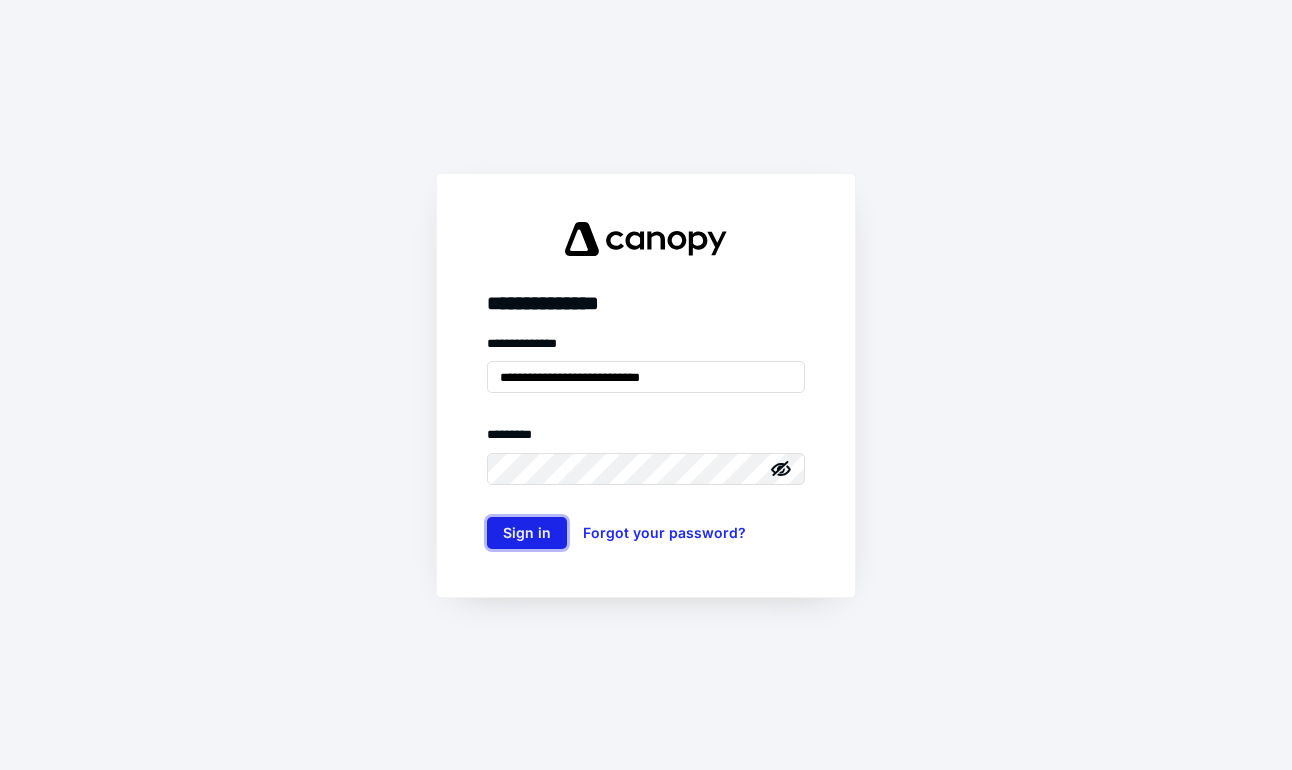click on "Sign in" at bounding box center (527, 533) 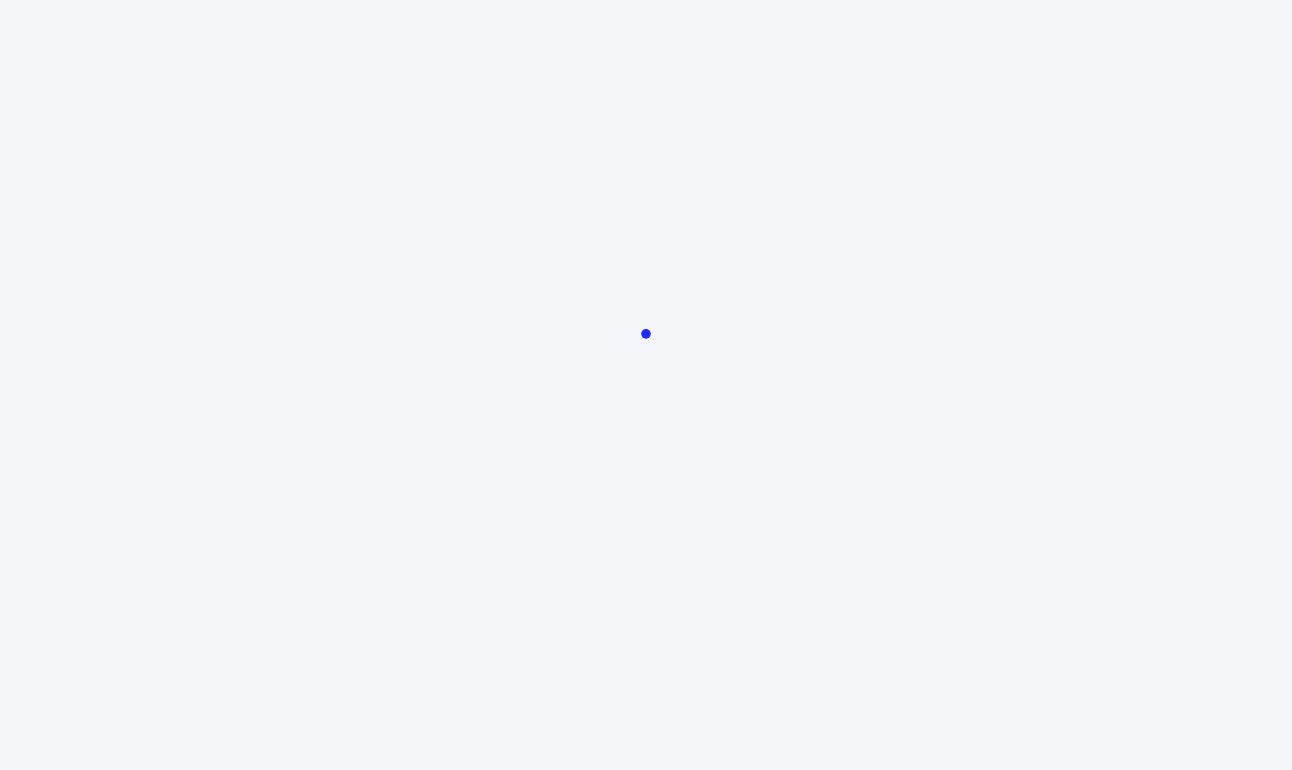 scroll, scrollTop: 0, scrollLeft: 0, axis: both 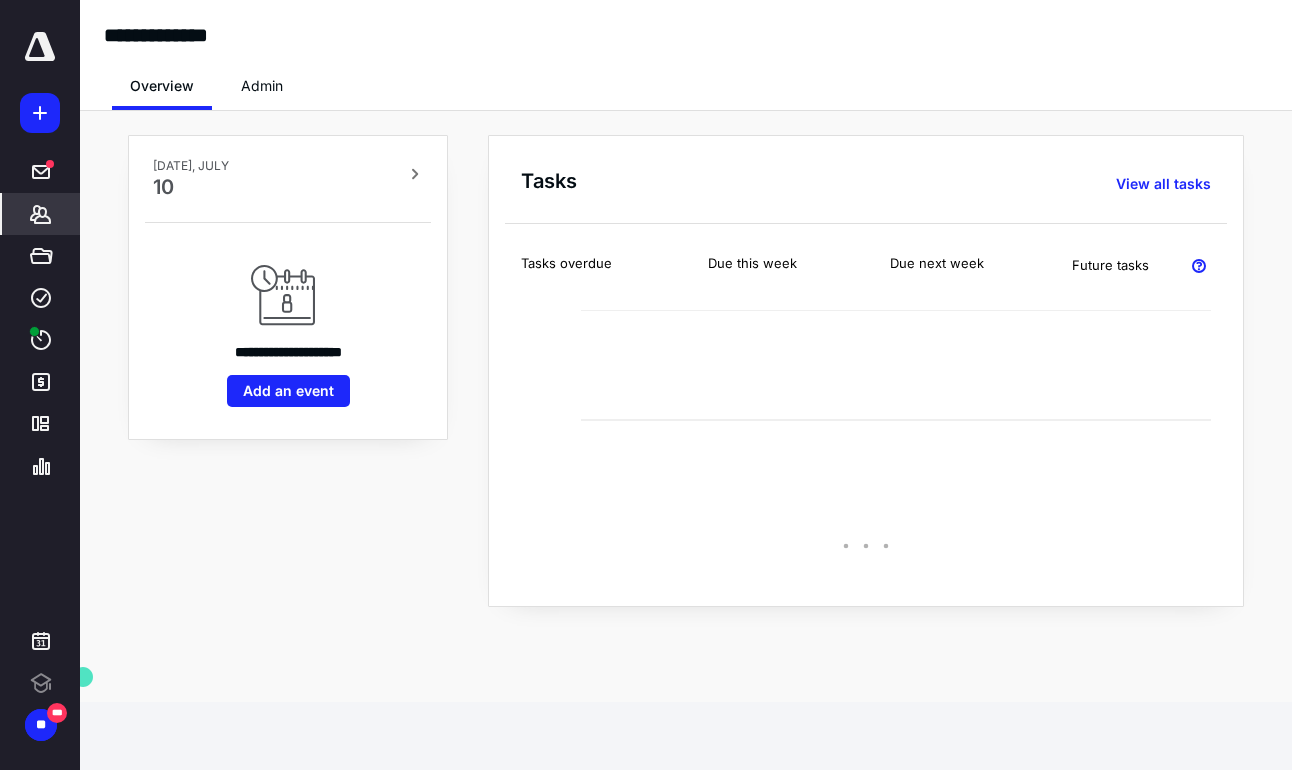 click 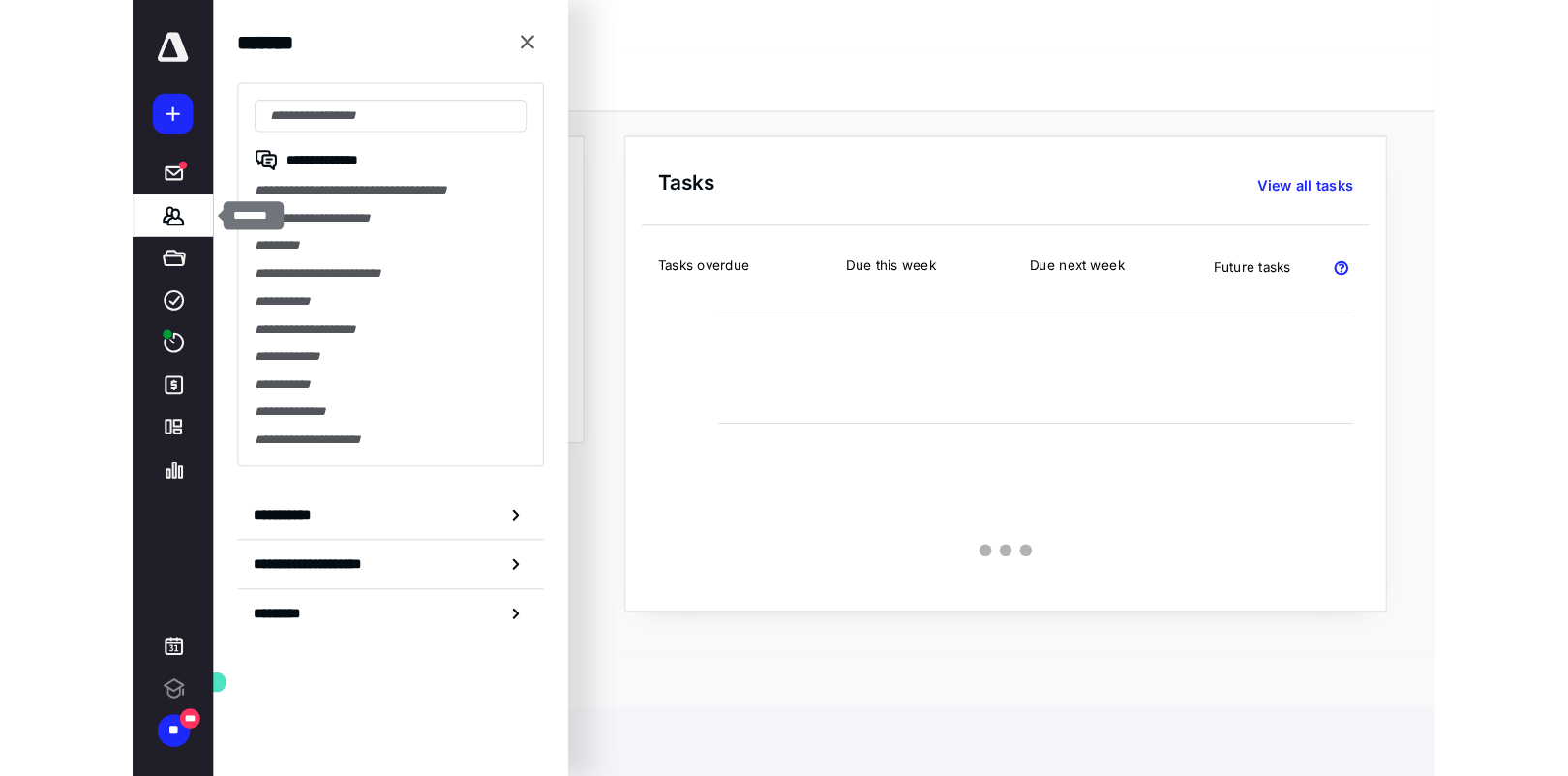 scroll, scrollTop: 0, scrollLeft: 0, axis: both 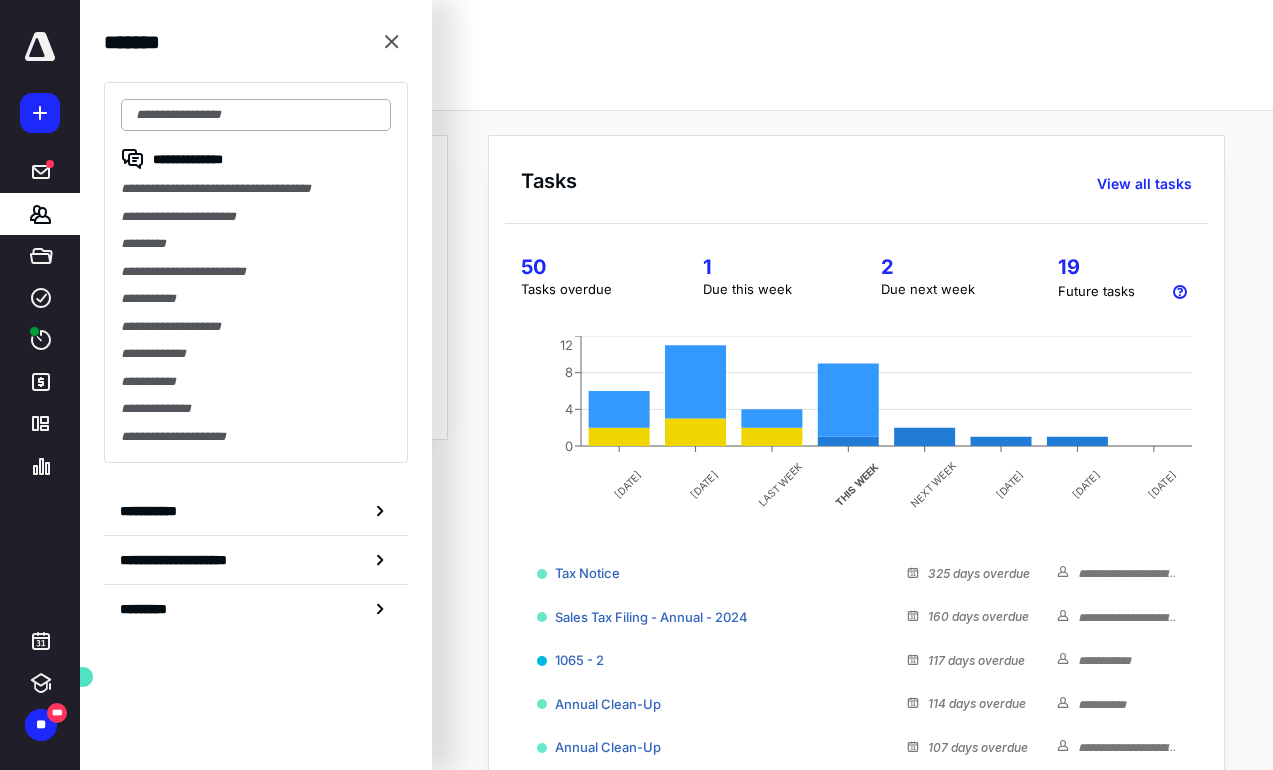 click at bounding box center [256, 115] 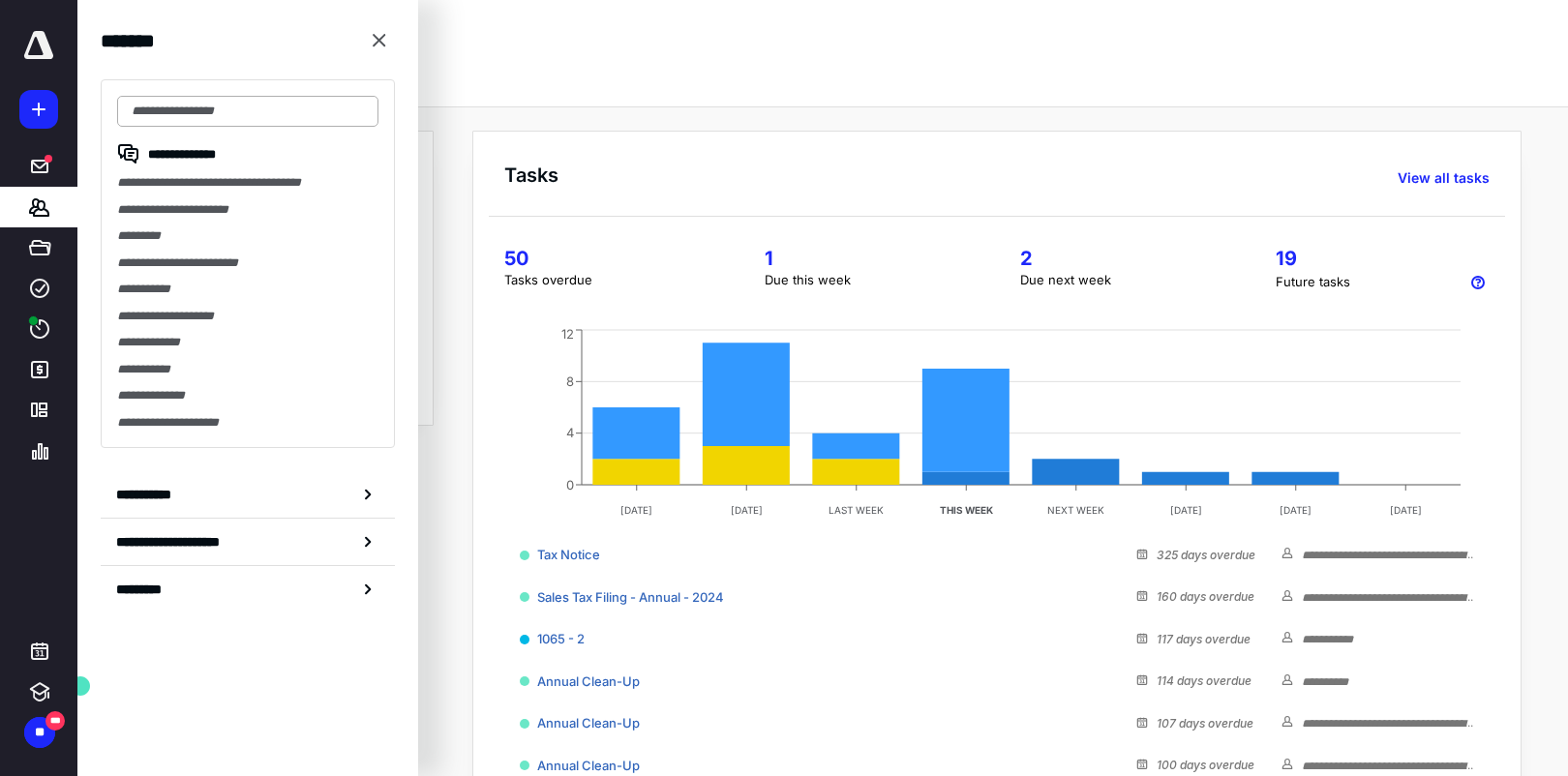 click at bounding box center [248, 111] 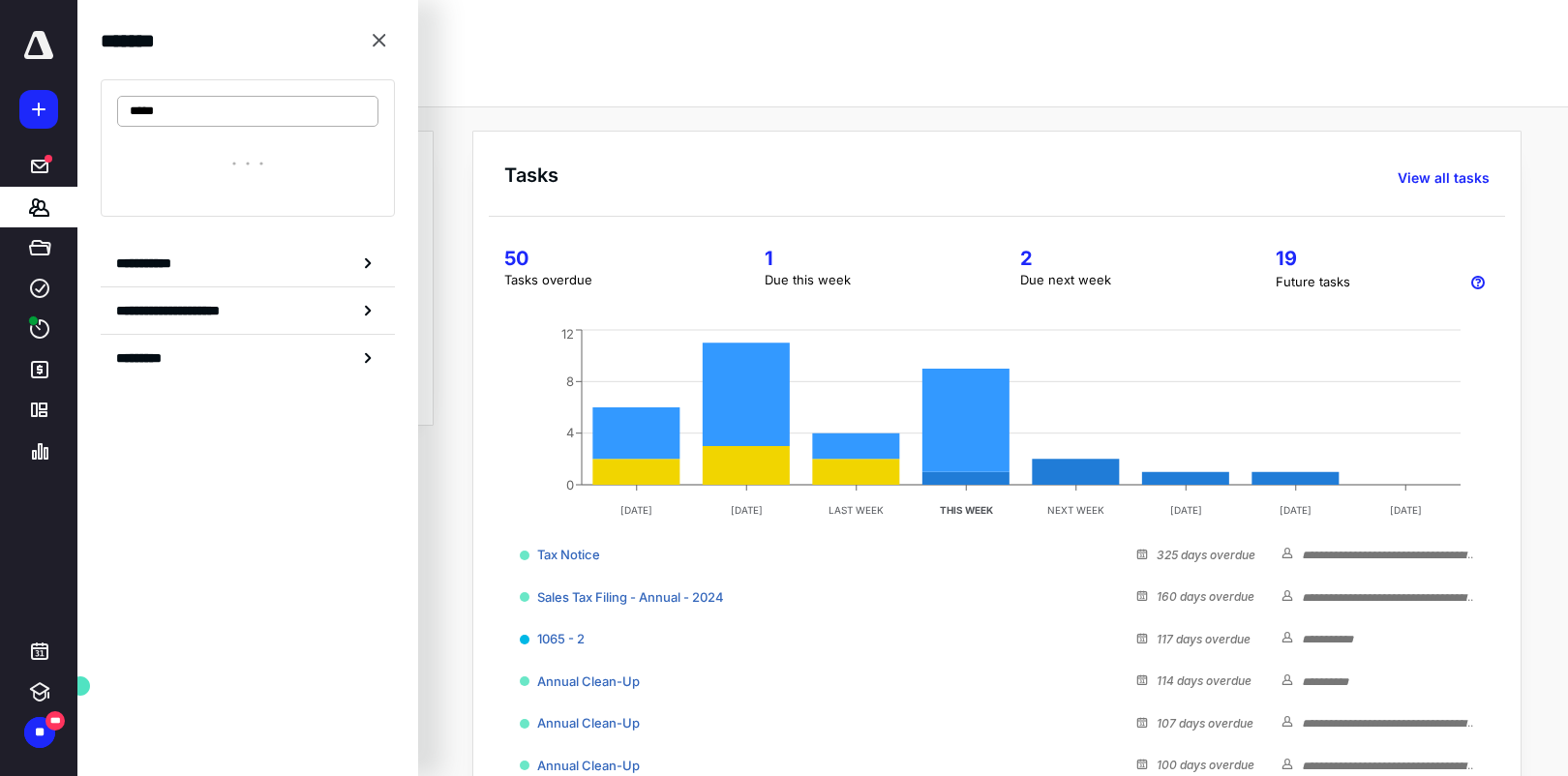type on "******" 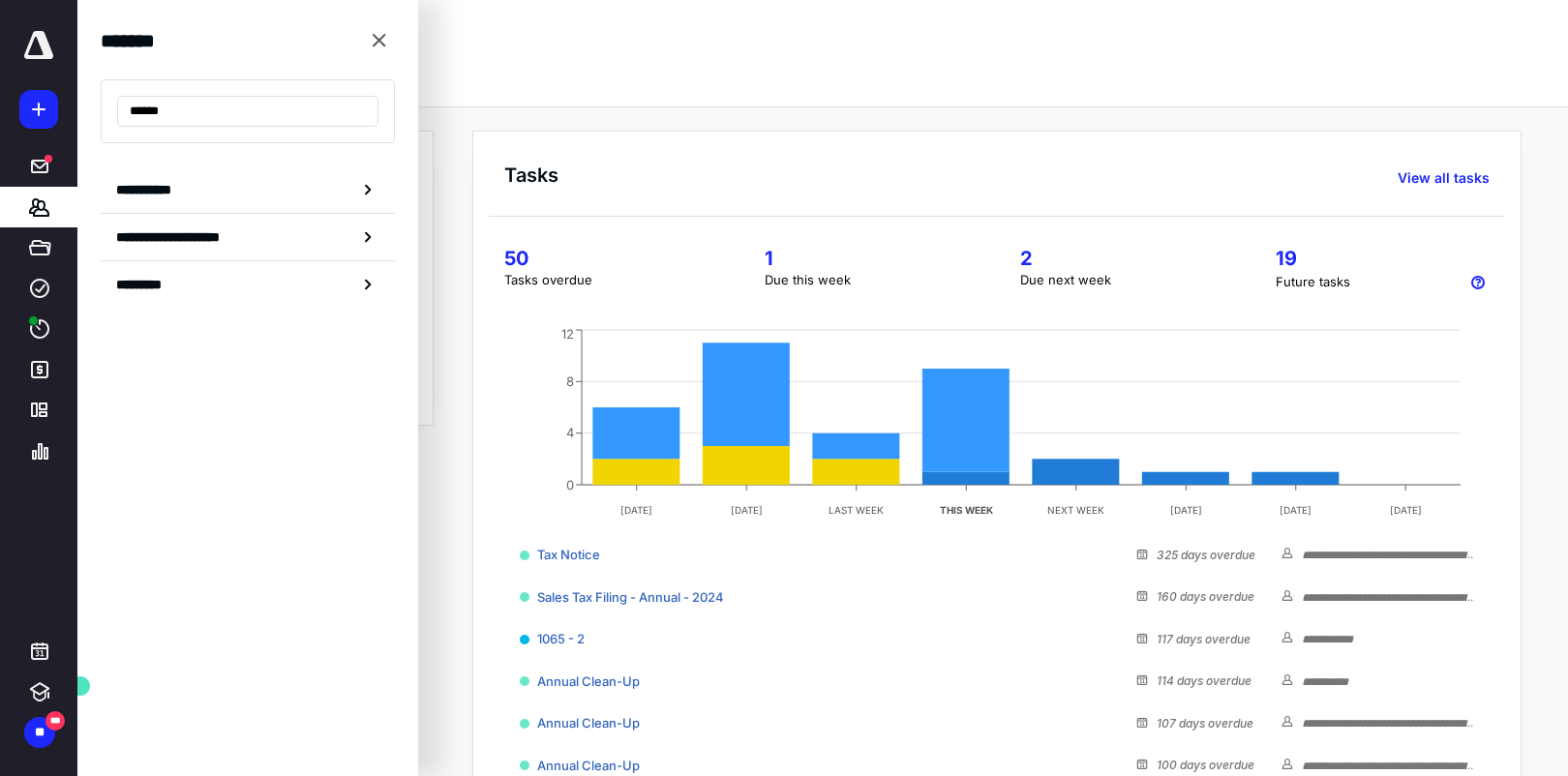 drag, startPoint x: 202, startPoint y: 123, endPoint x: 73, endPoint y: 93, distance: 132.44244 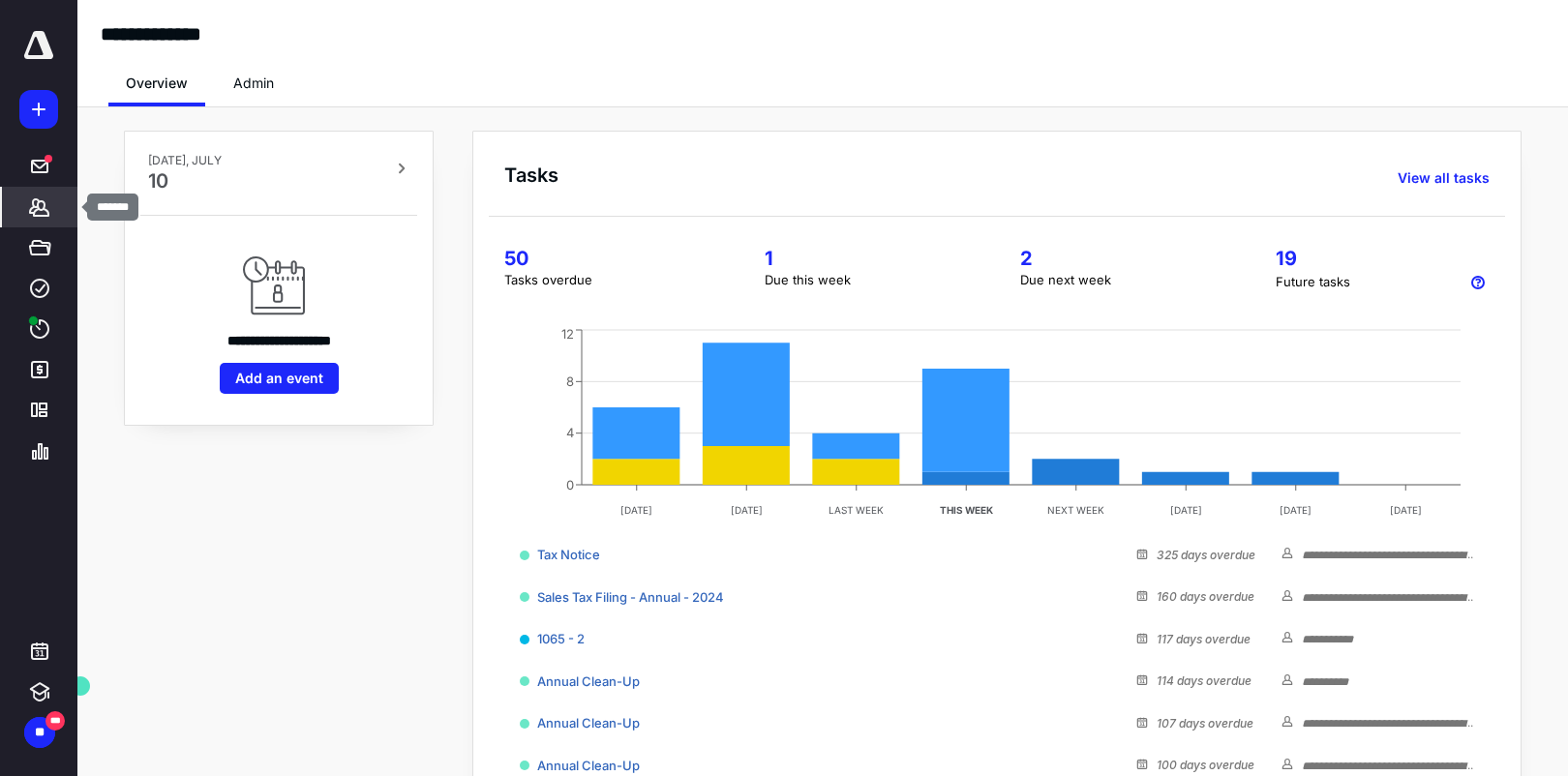 click on "*******" at bounding box center (40, 207) 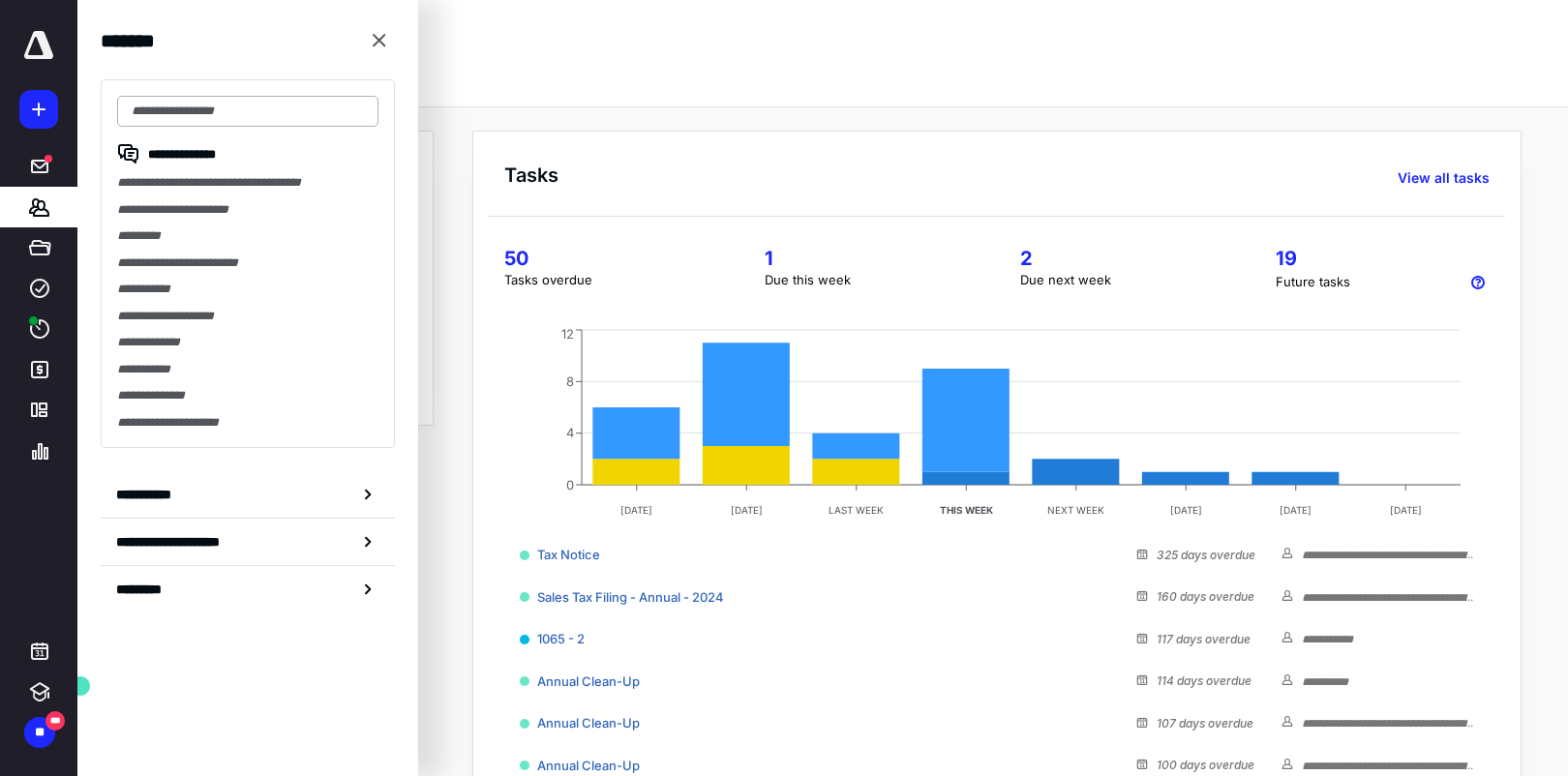 click at bounding box center [248, 111] 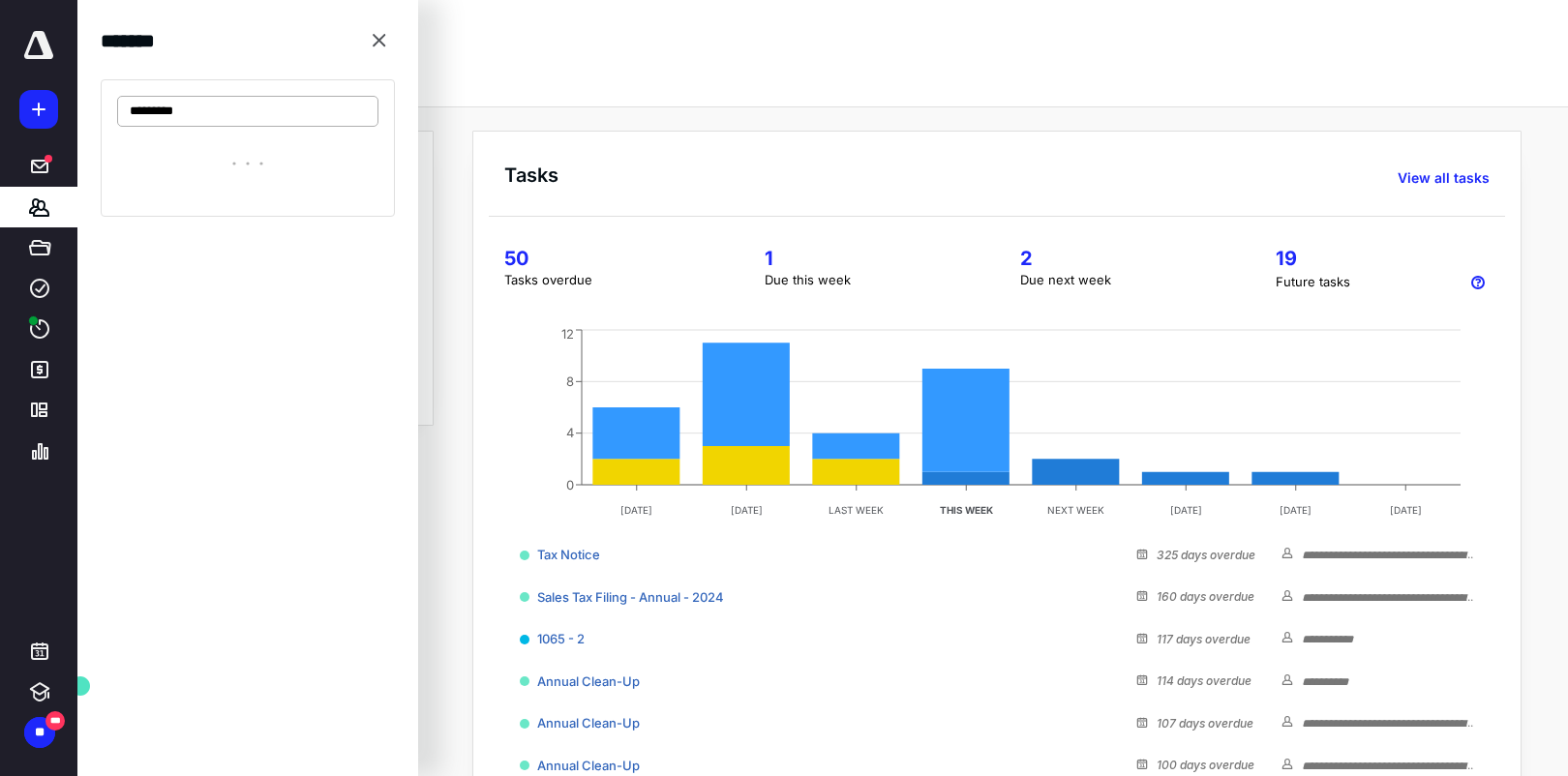 type on "**********" 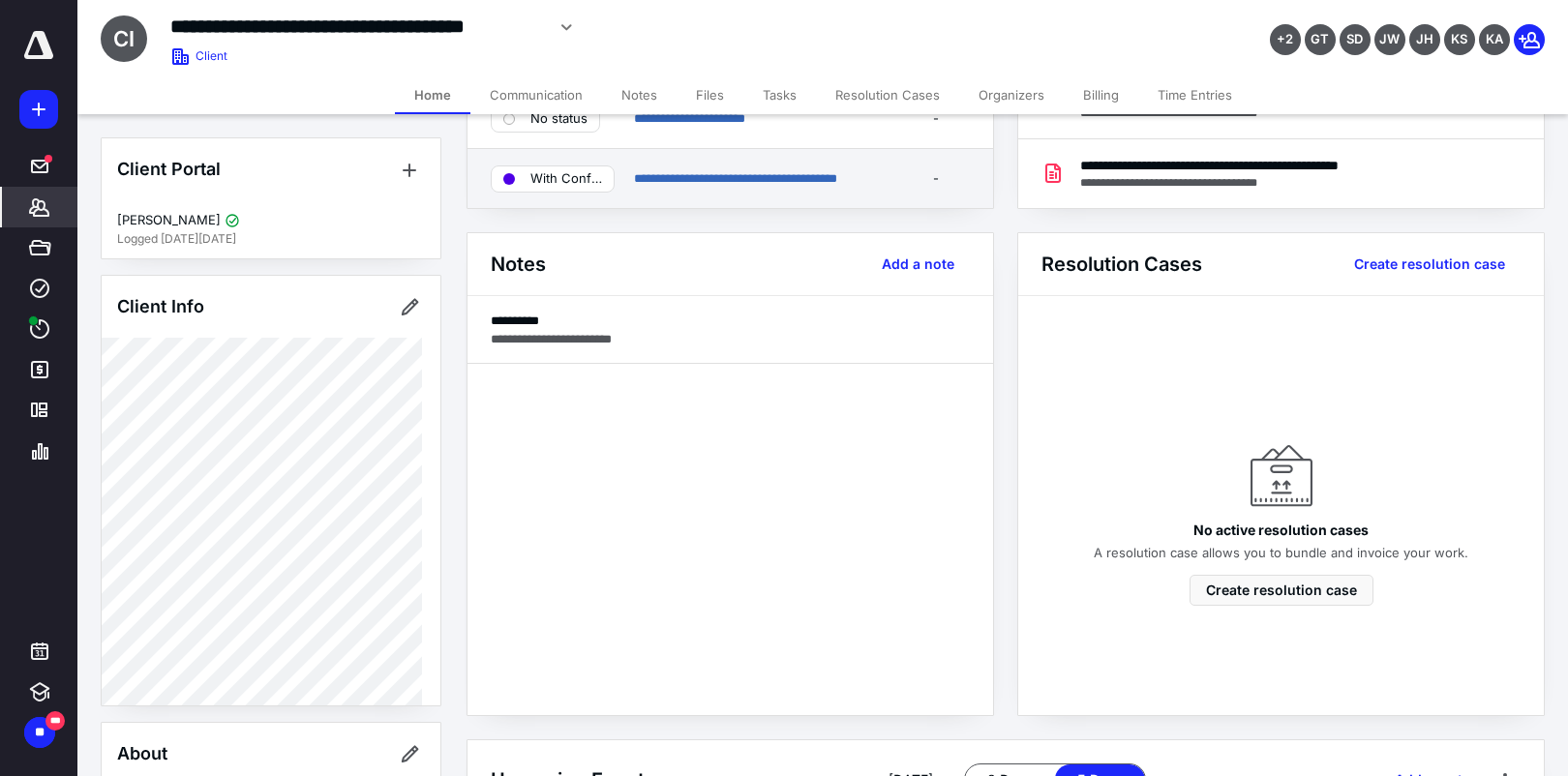 scroll, scrollTop: 414, scrollLeft: 0, axis: vertical 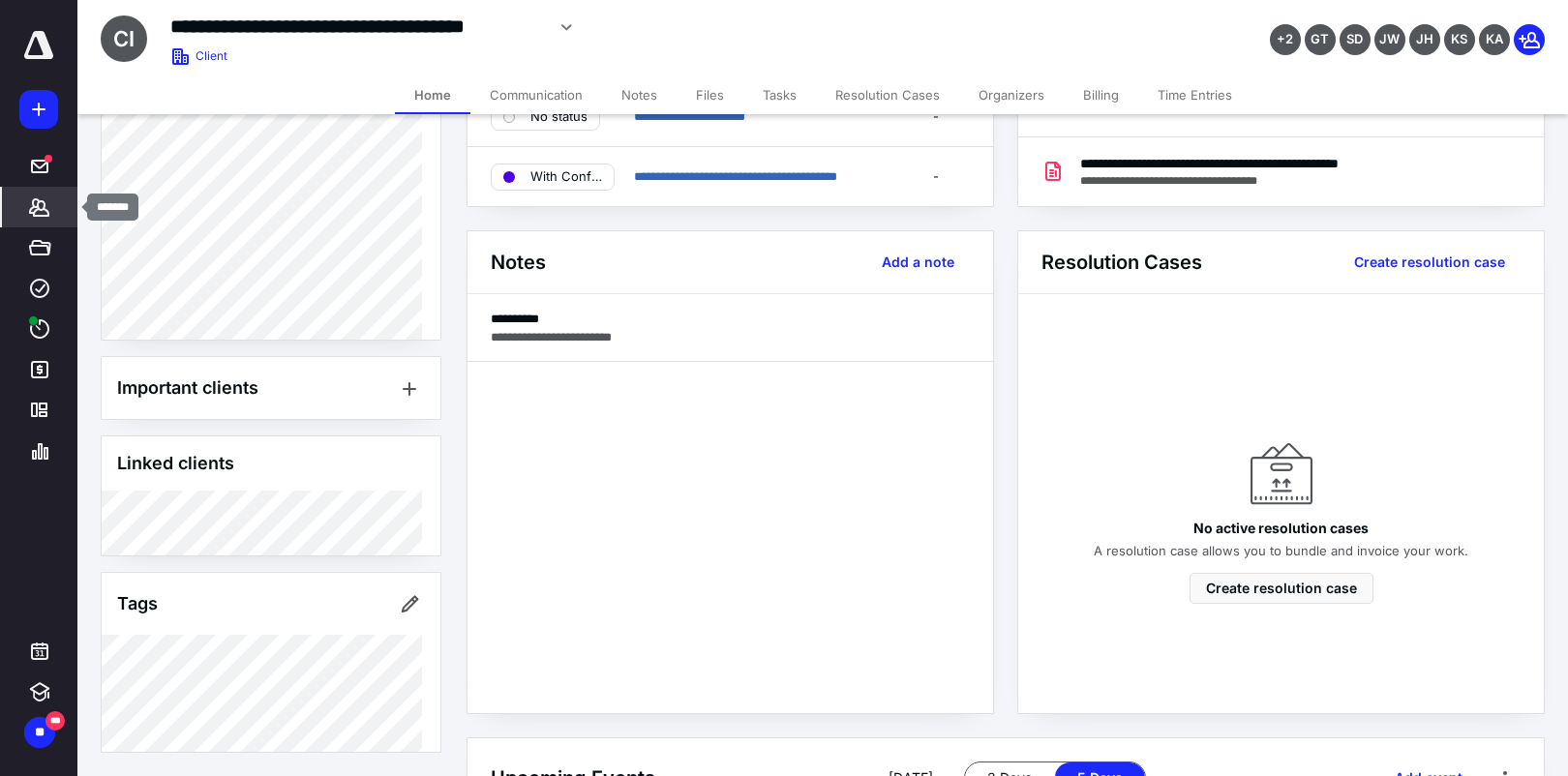 click on "*******" at bounding box center (40, 207) 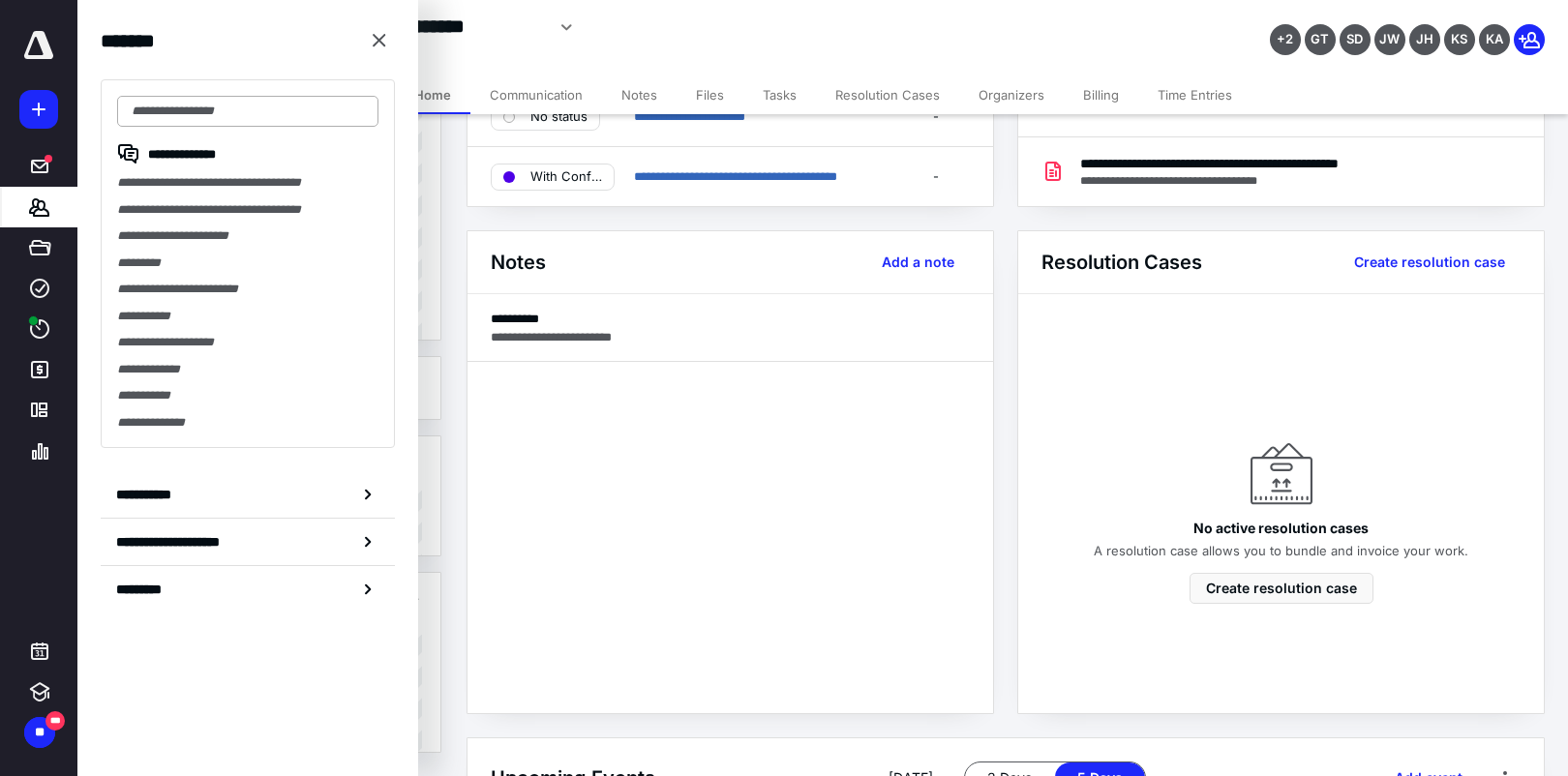 click at bounding box center [248, 111] 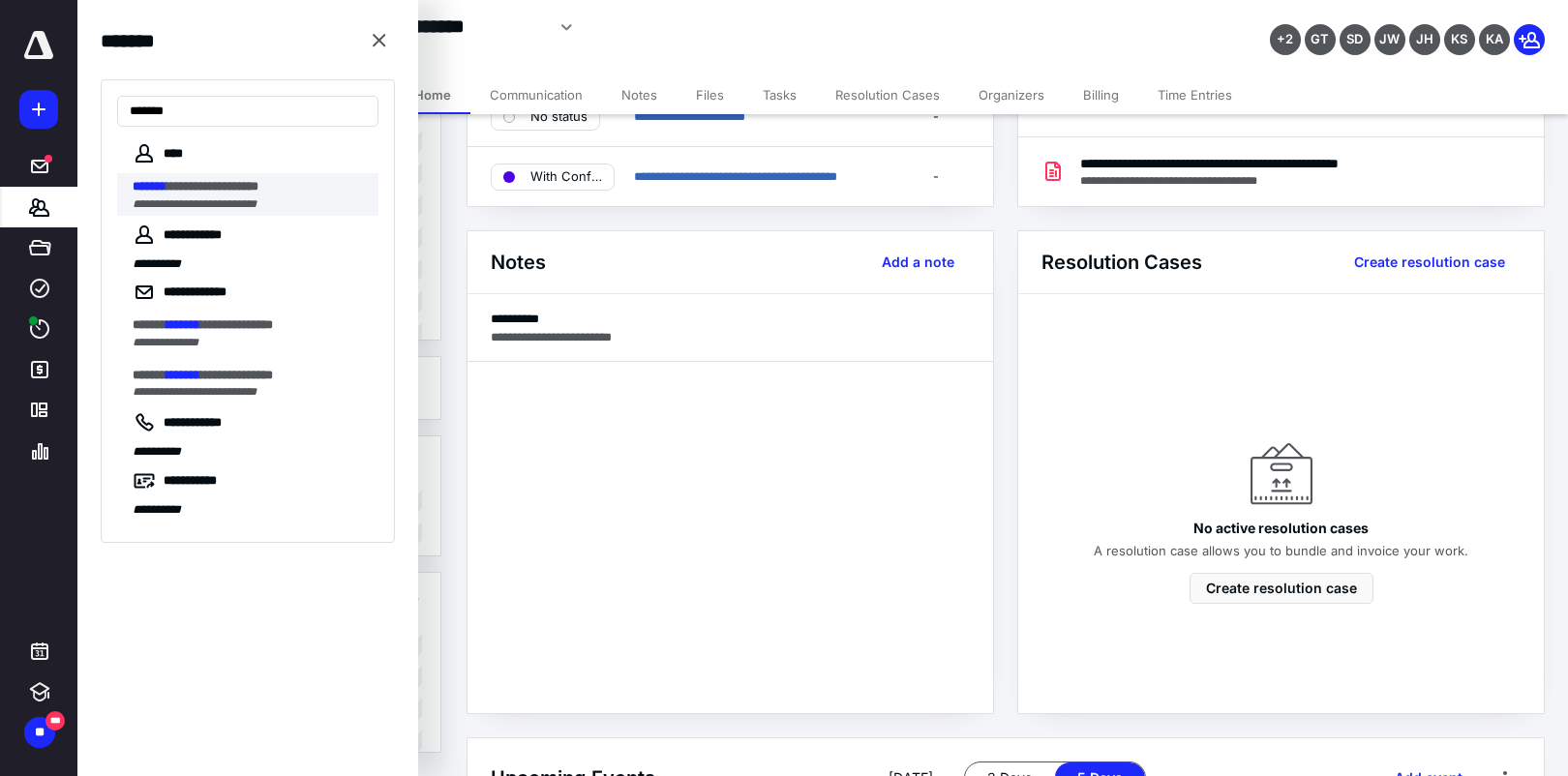 type on "*******" 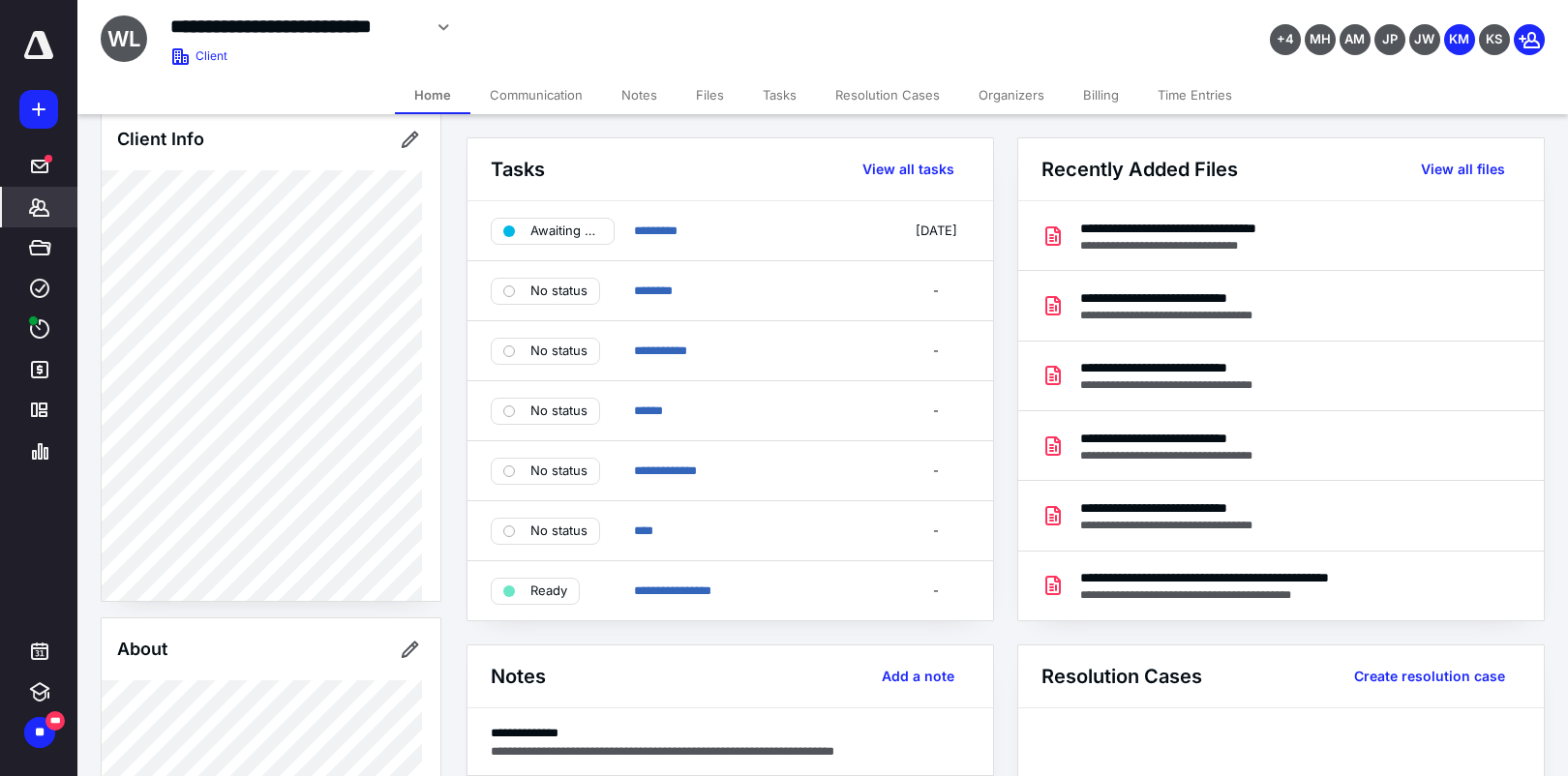 scroll, scrollTop: 168, scrollLeft: 0, axis: vertical 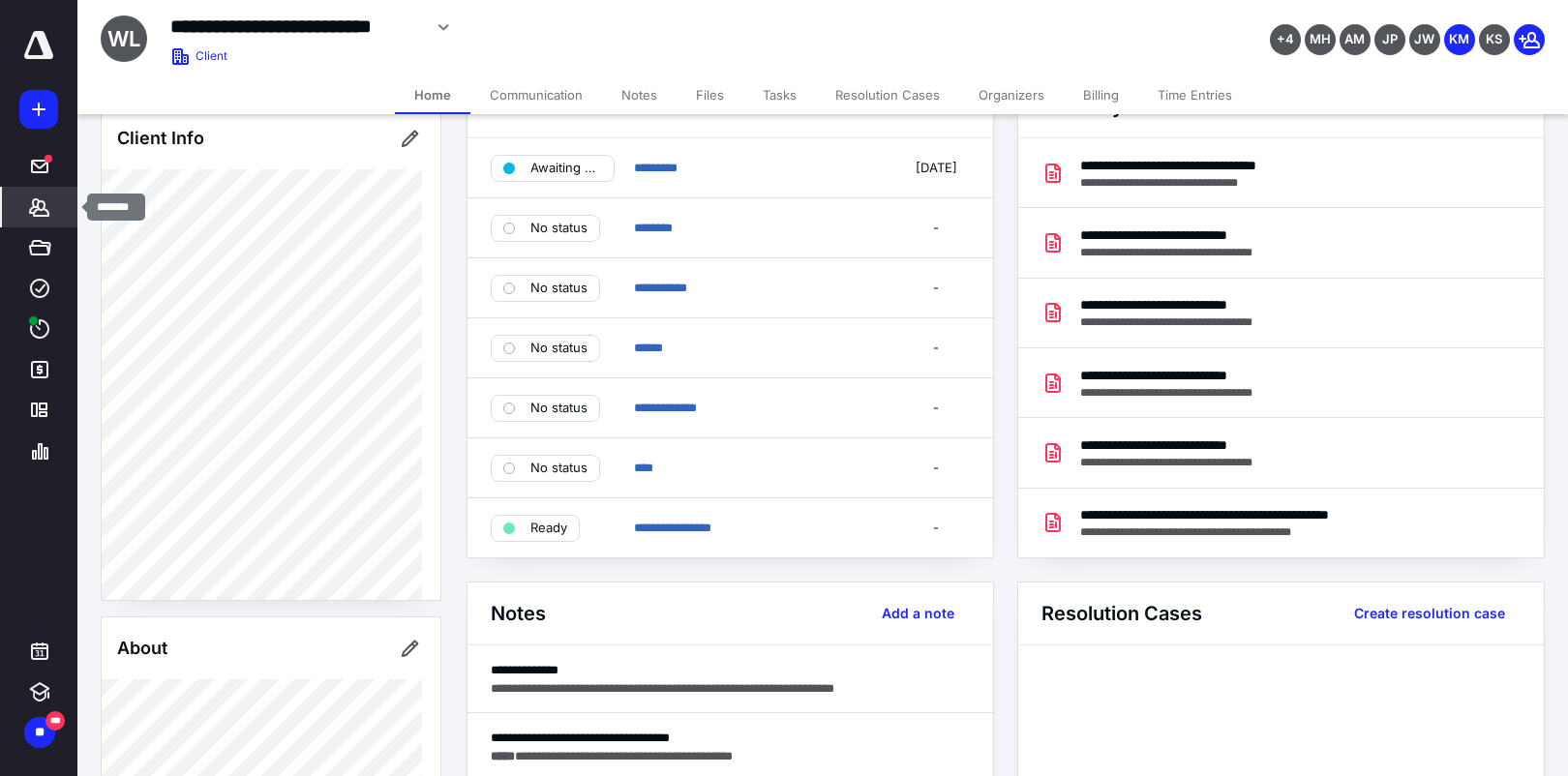 click 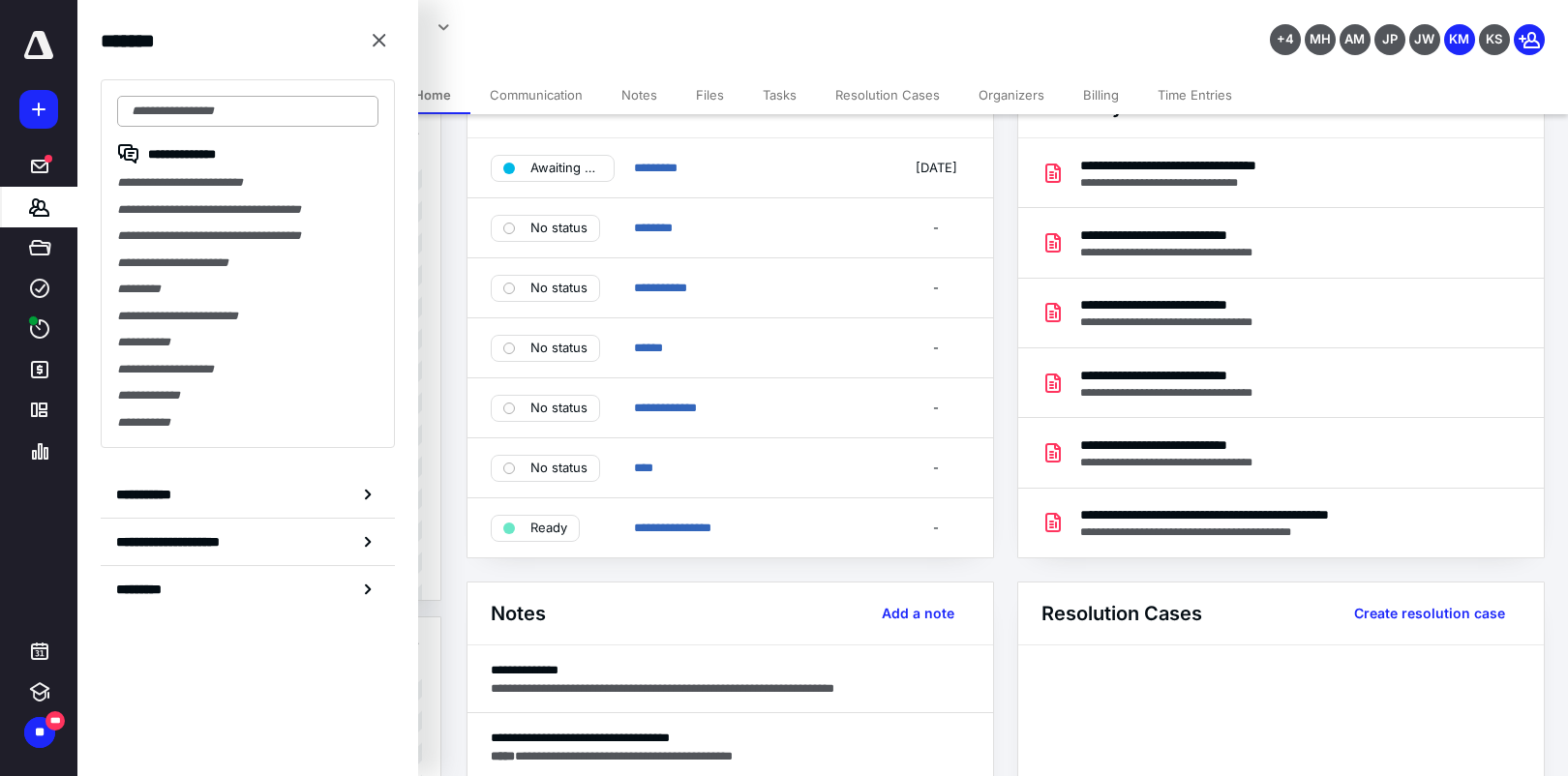 click at bounding box center [248, 111] 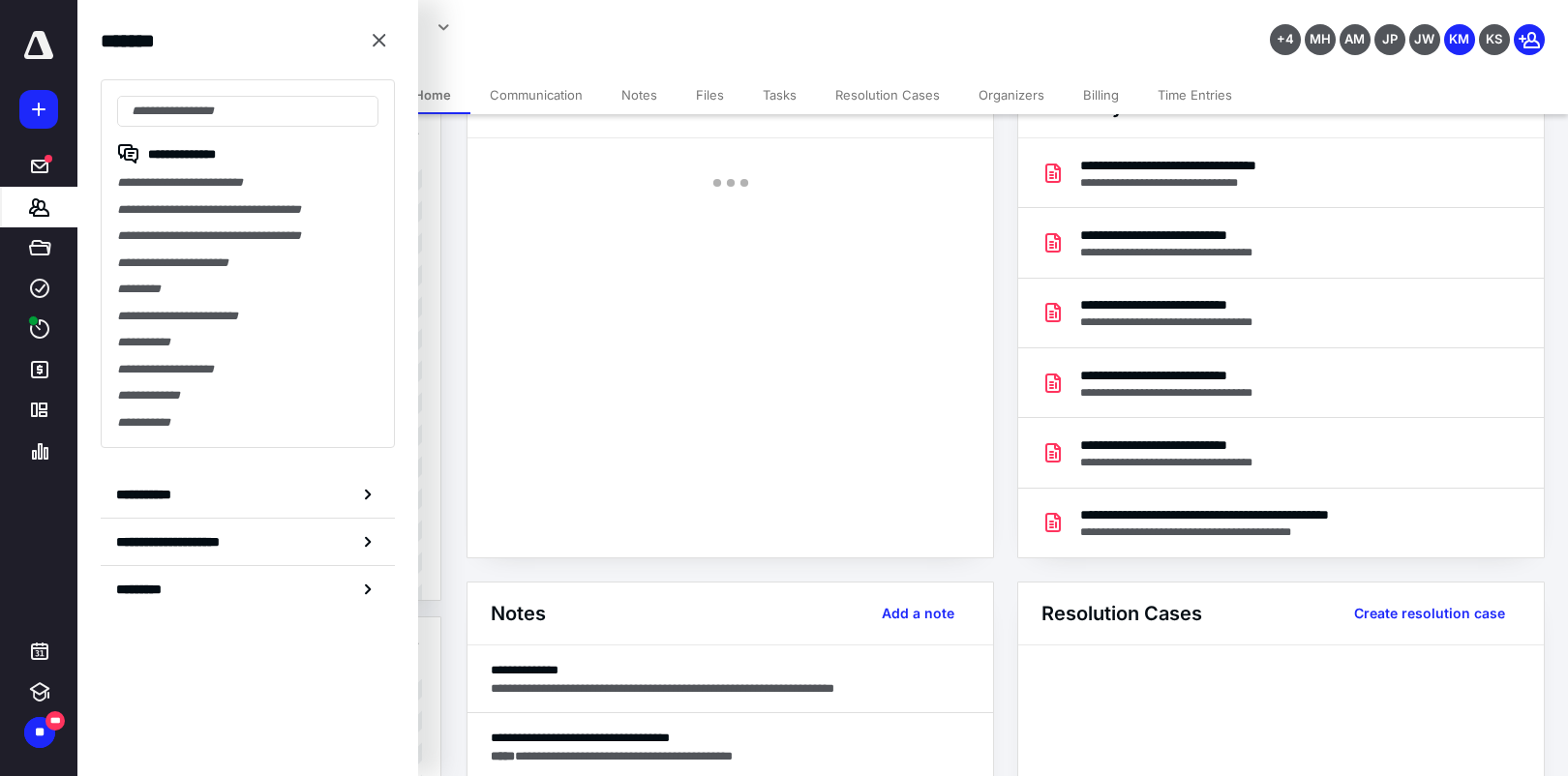 click on "**********" at bounding box center (614, 27) 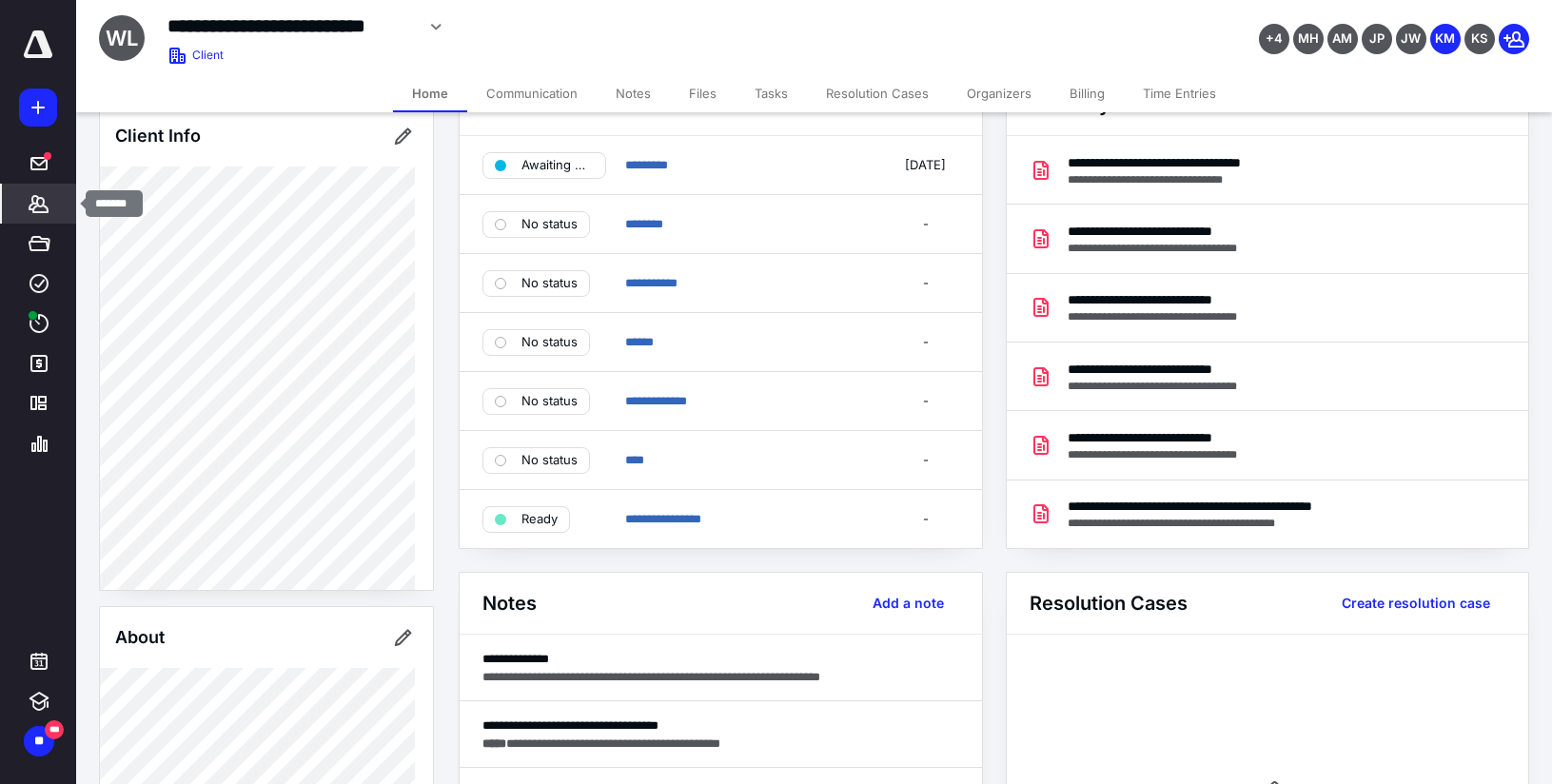 click 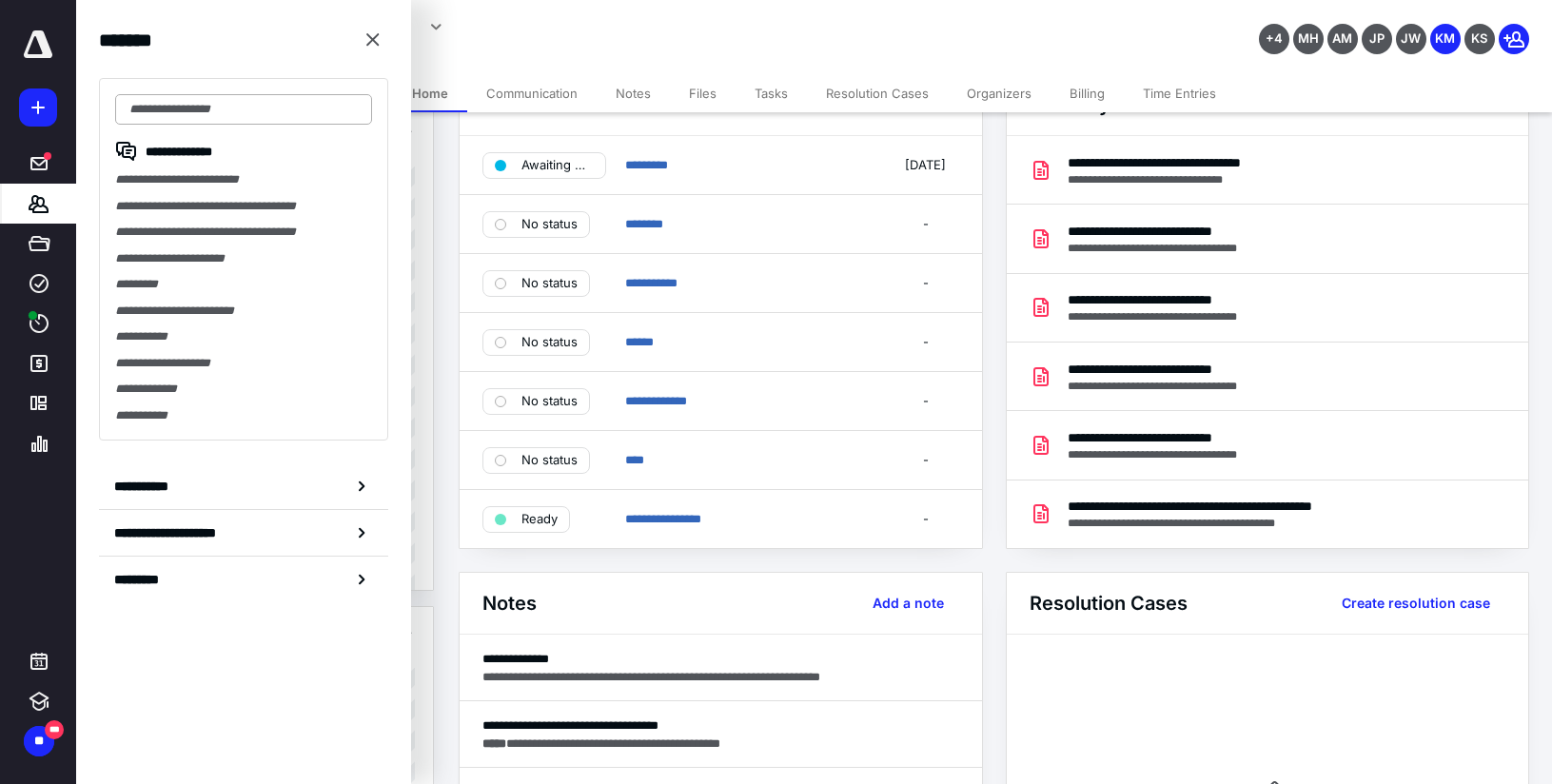 click at bounding box center [244, 109] 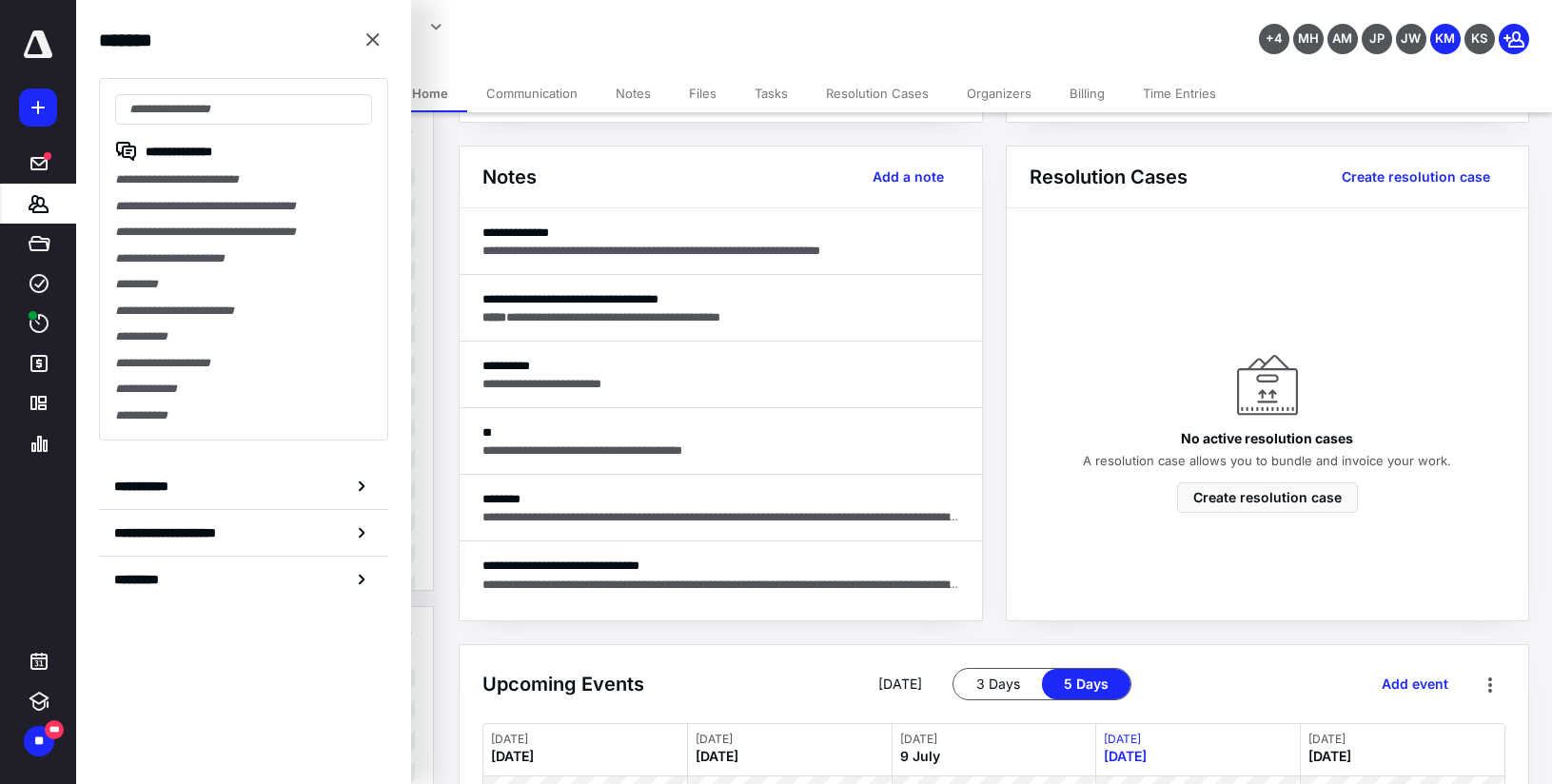 scroll, scrollTop: 489, scrollLeft: 0, axis: vertical 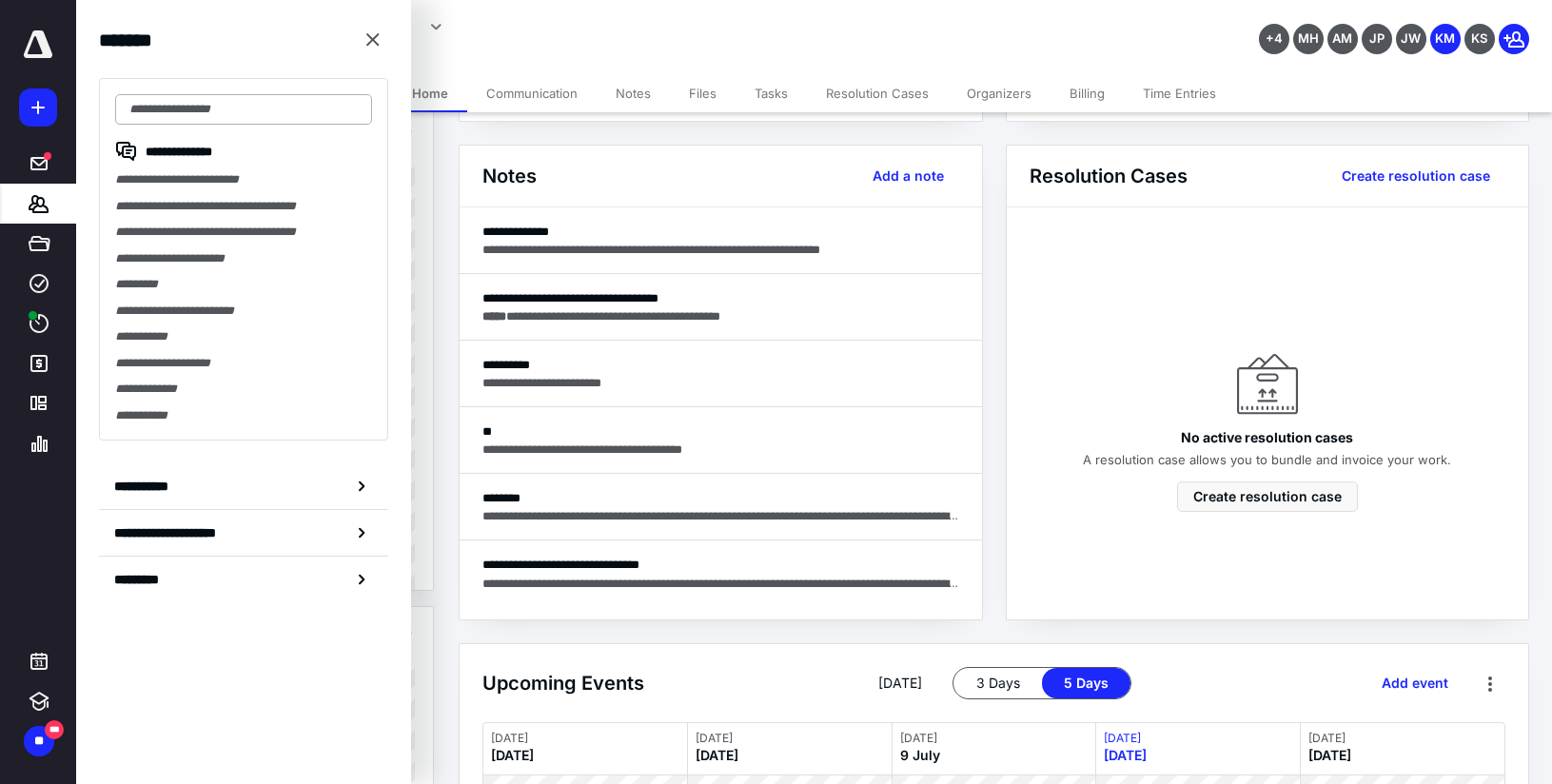 click at bounding box center [244, 109] 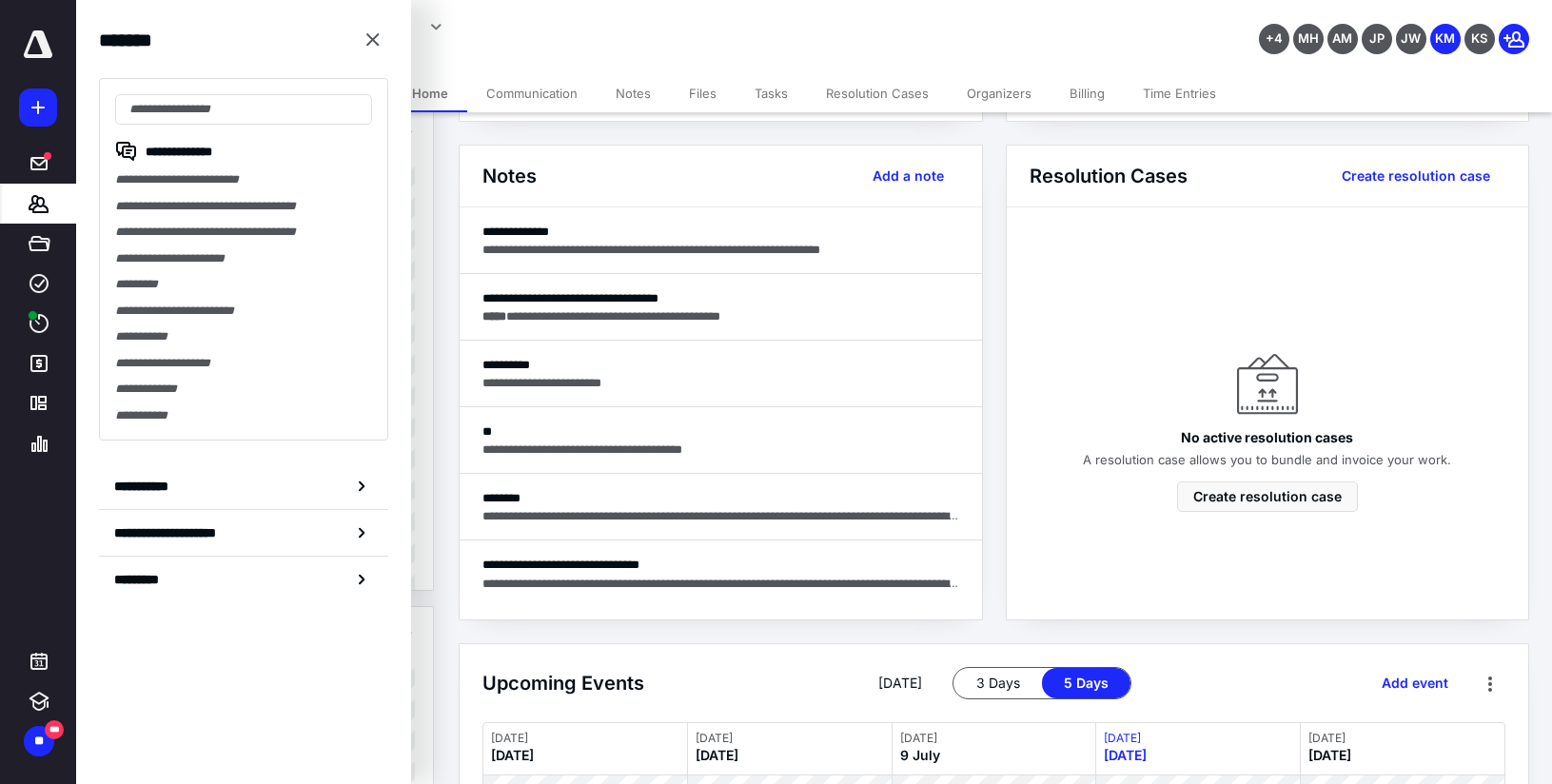 click on "**********" at bounding box center (607, 27) 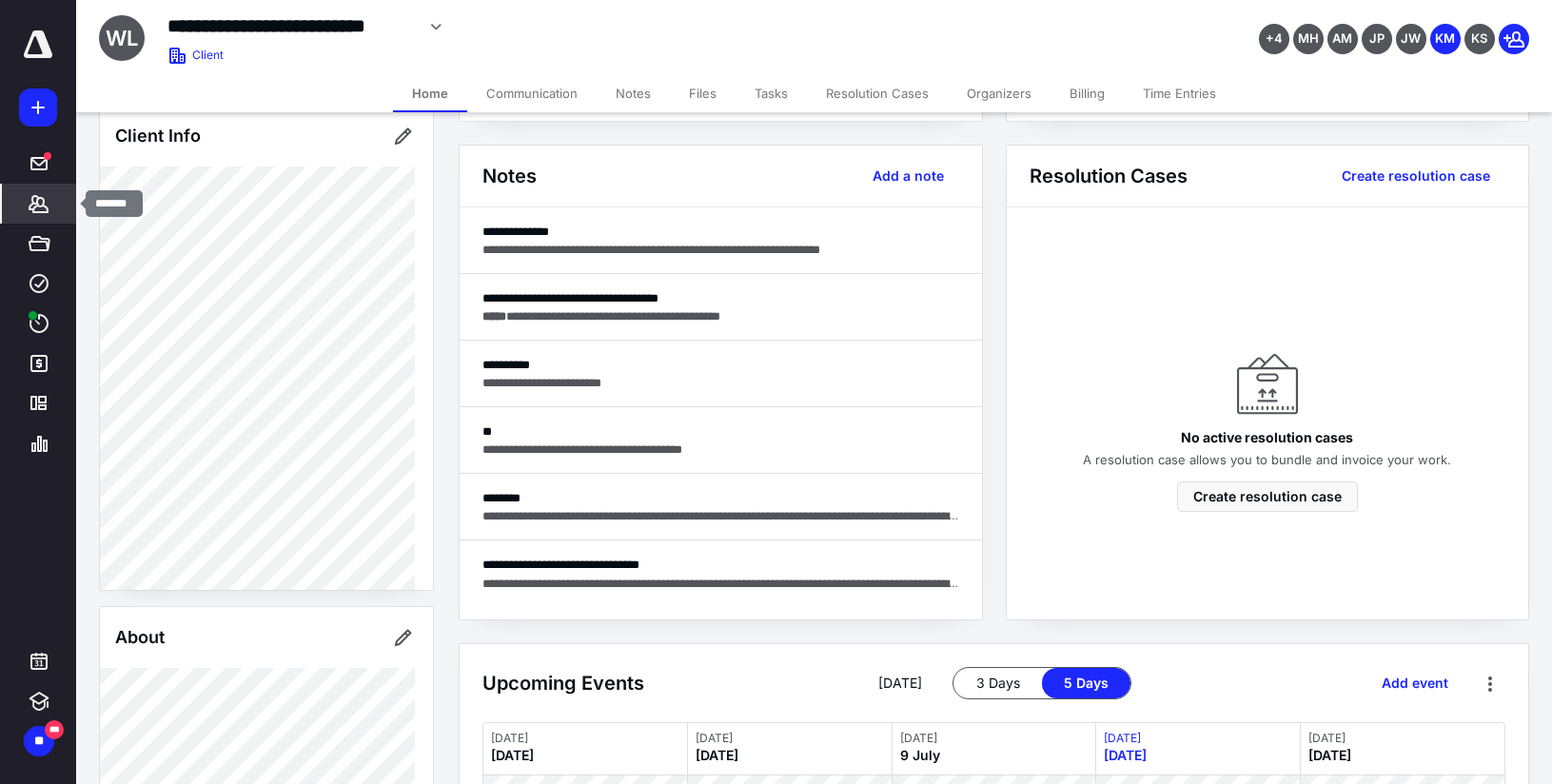 click 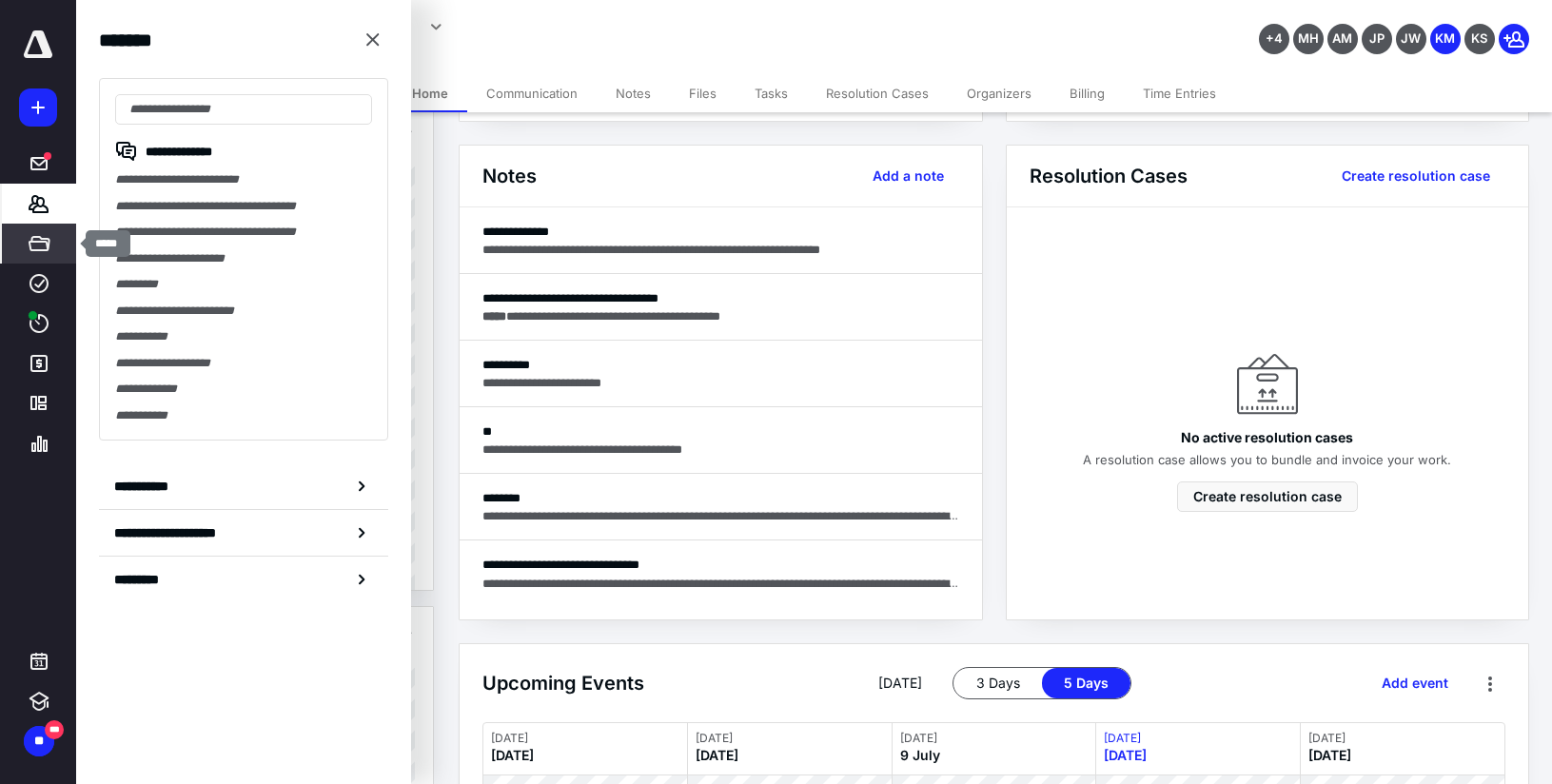 click 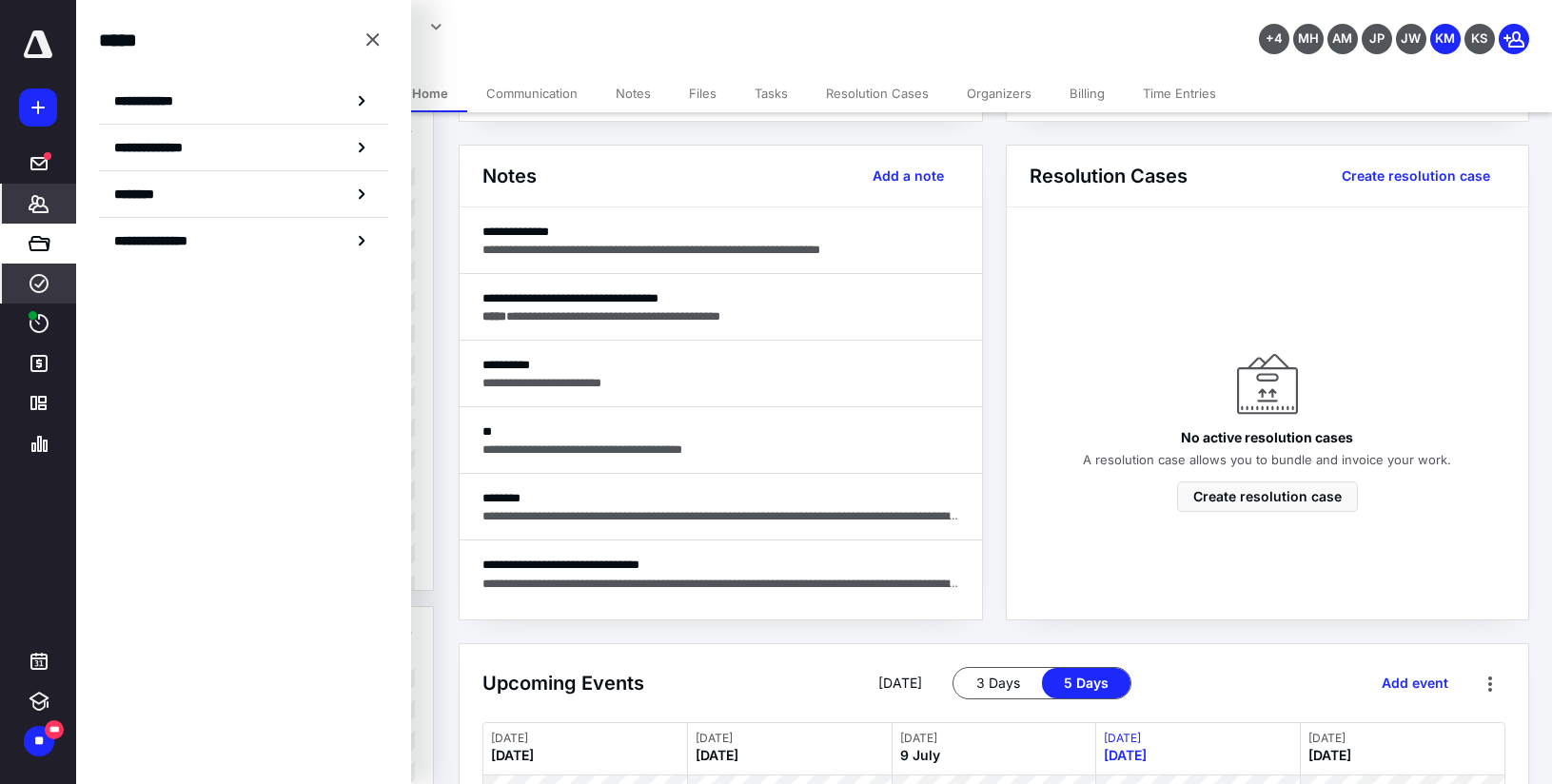 click on "****" at bounding box center (39, 284) 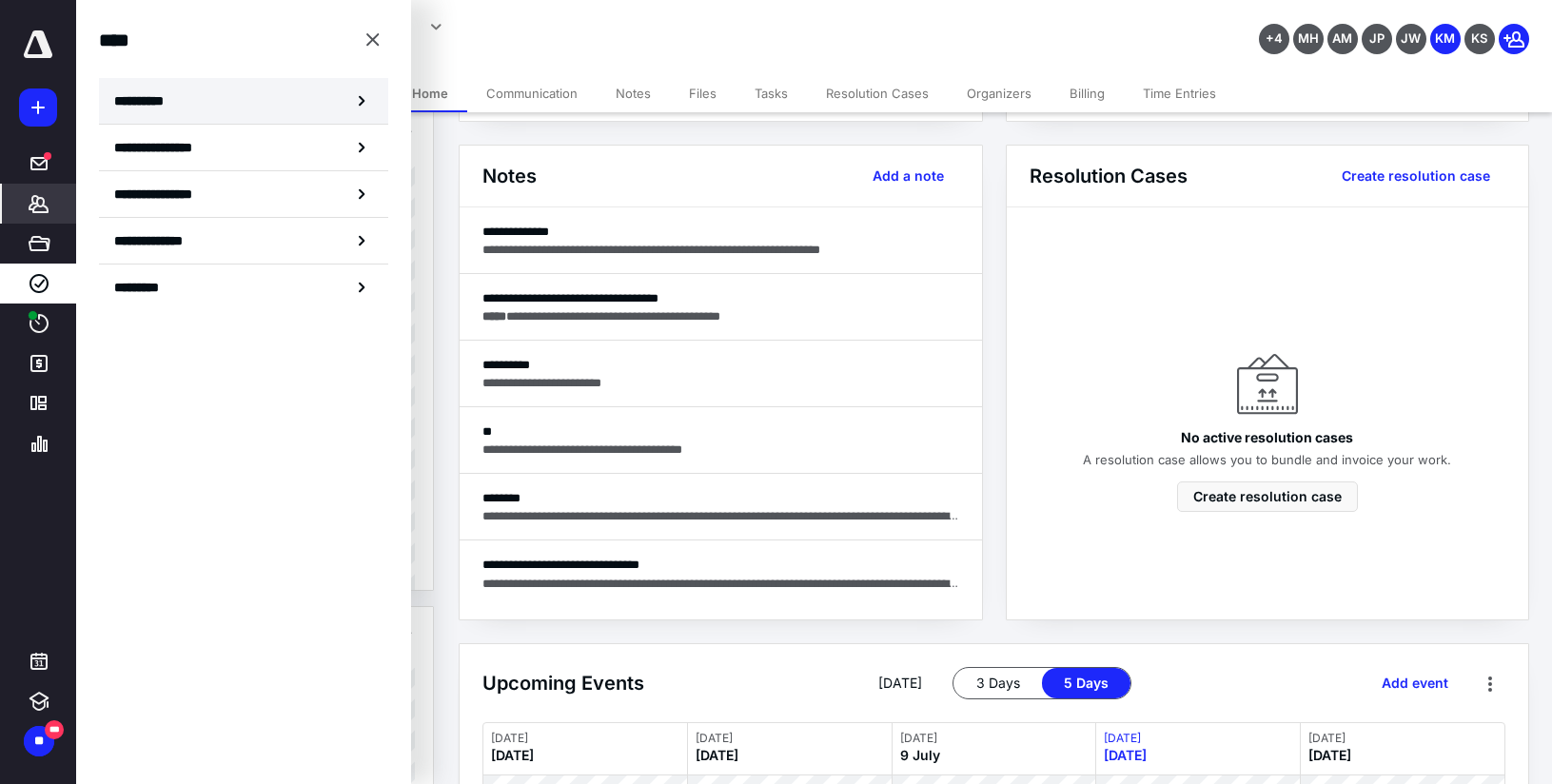 click on "**********" at bounding box center (244, 101) 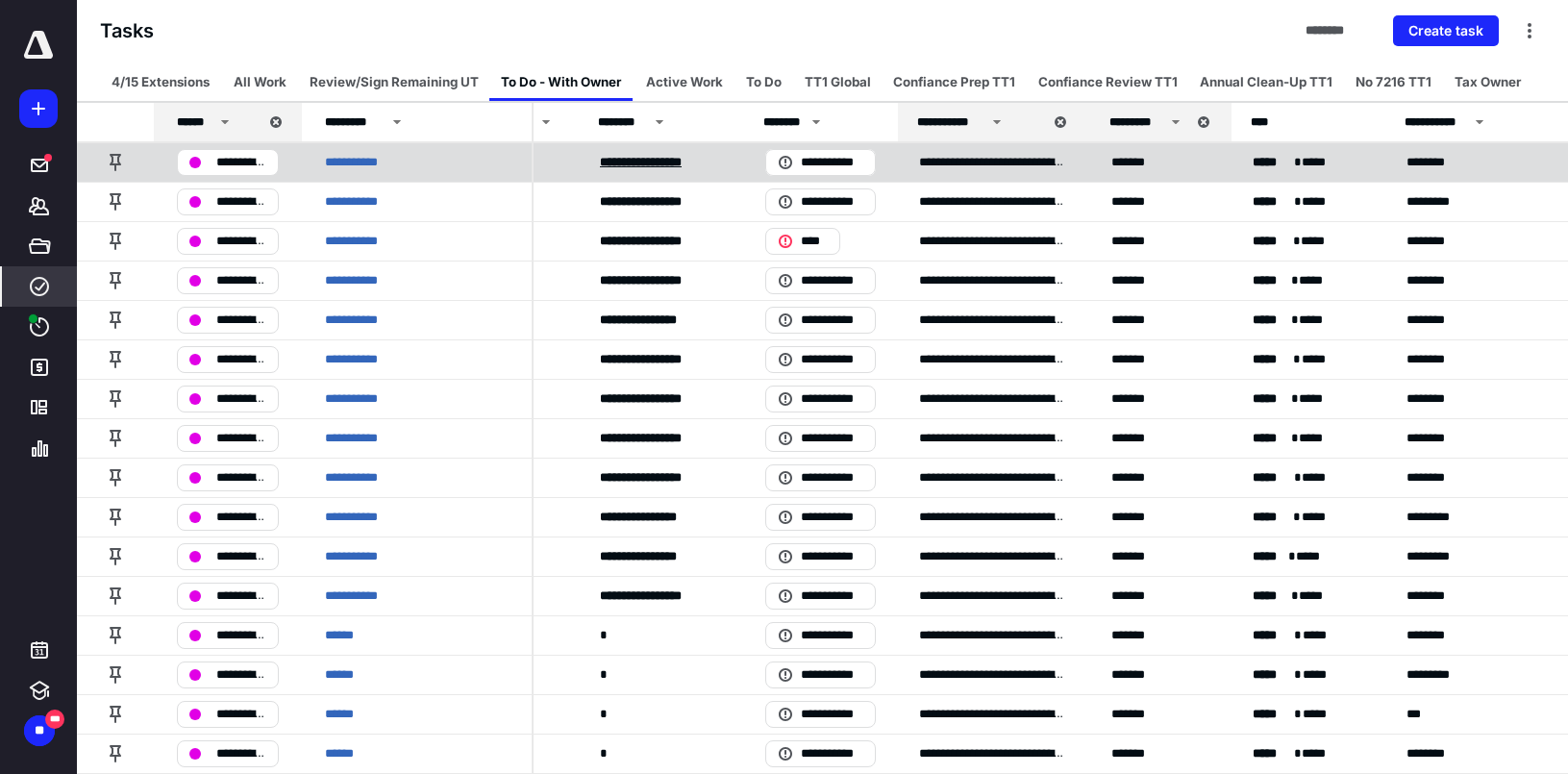 scroll, scrollTop: 0, scrollLeft: 273, axis: horizontal 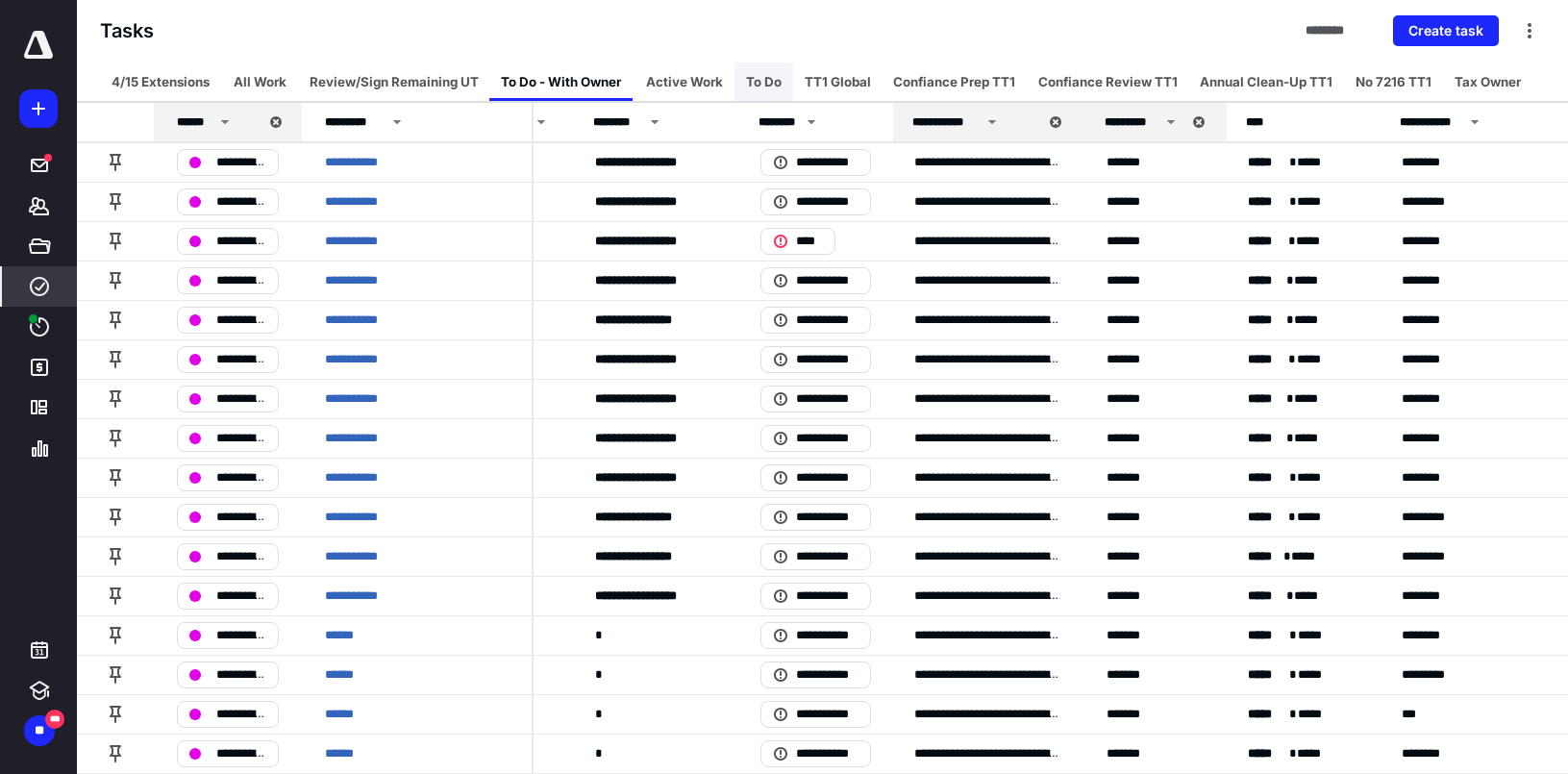 click on "To Do" at bounding box center [763, 82] 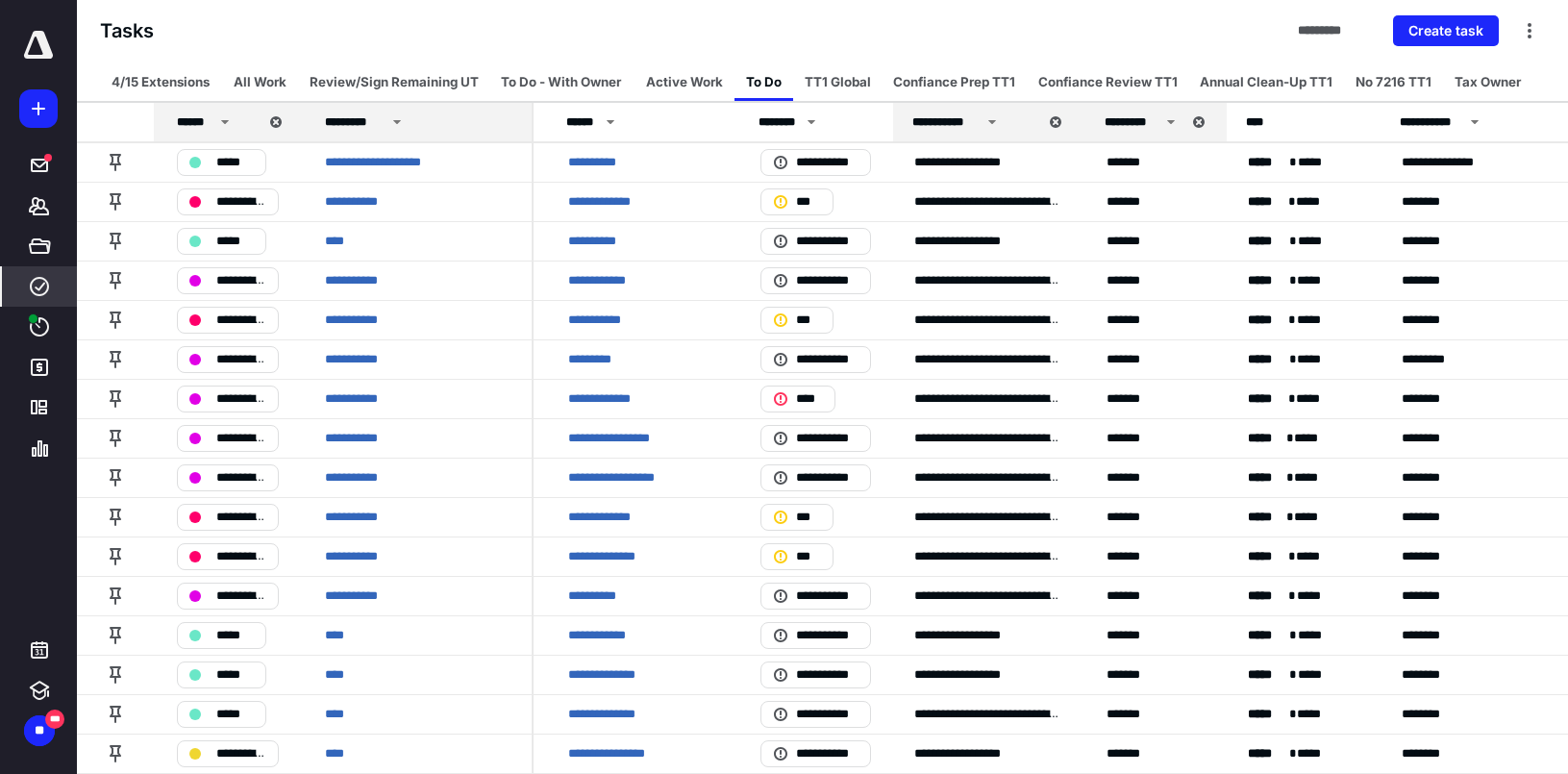 click 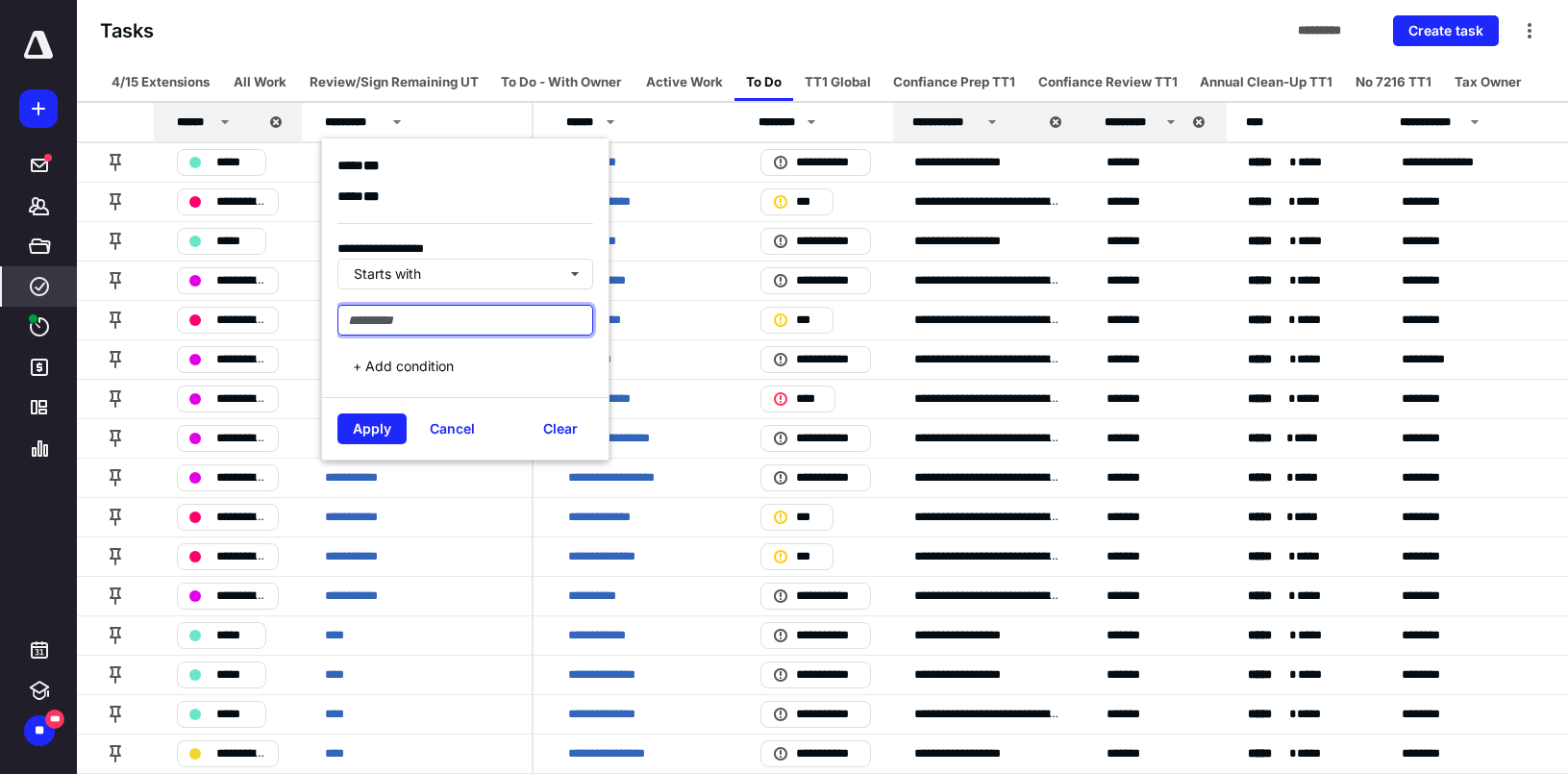 click at bounding box center (465, 320) 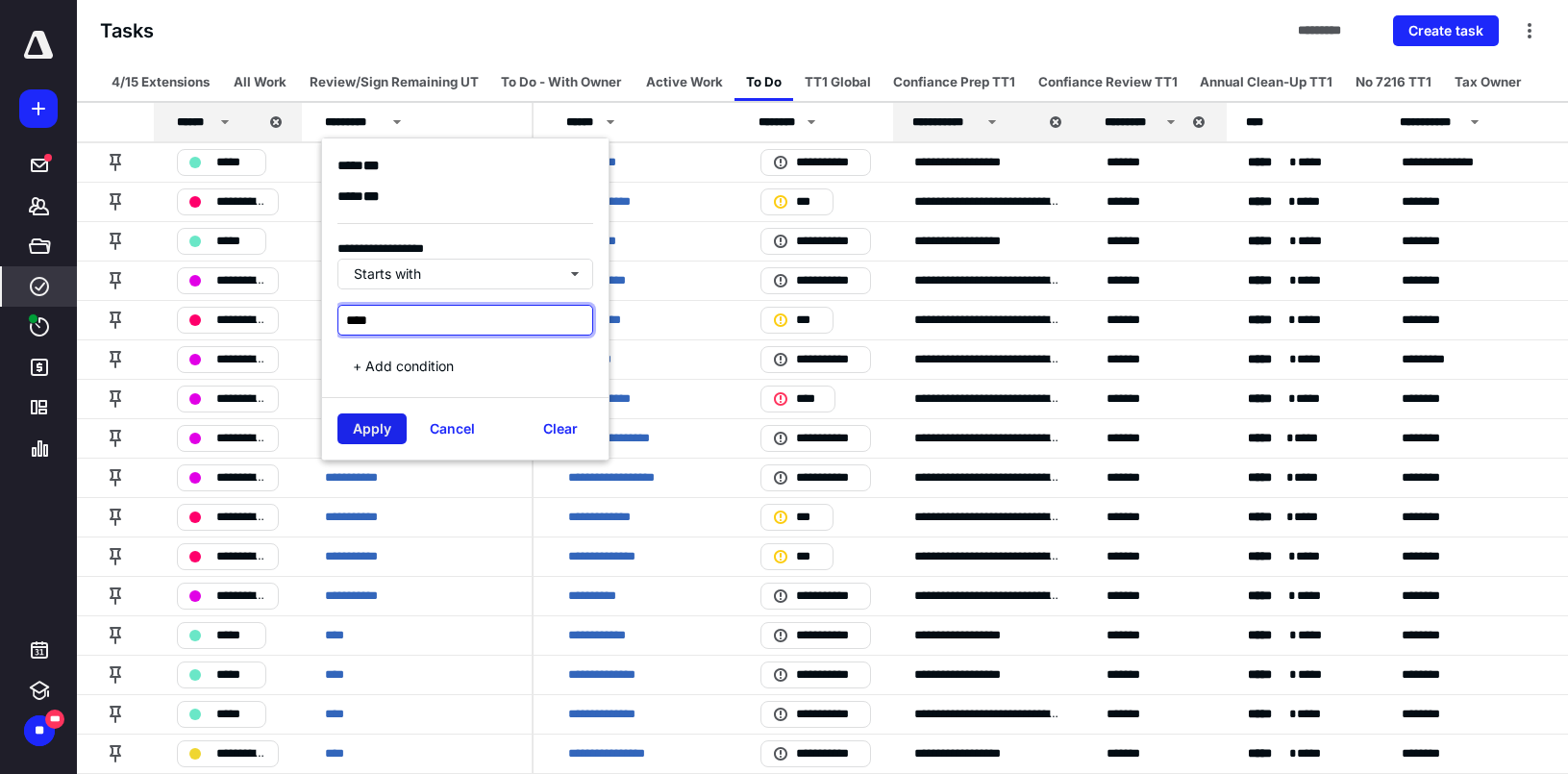 type on "****" 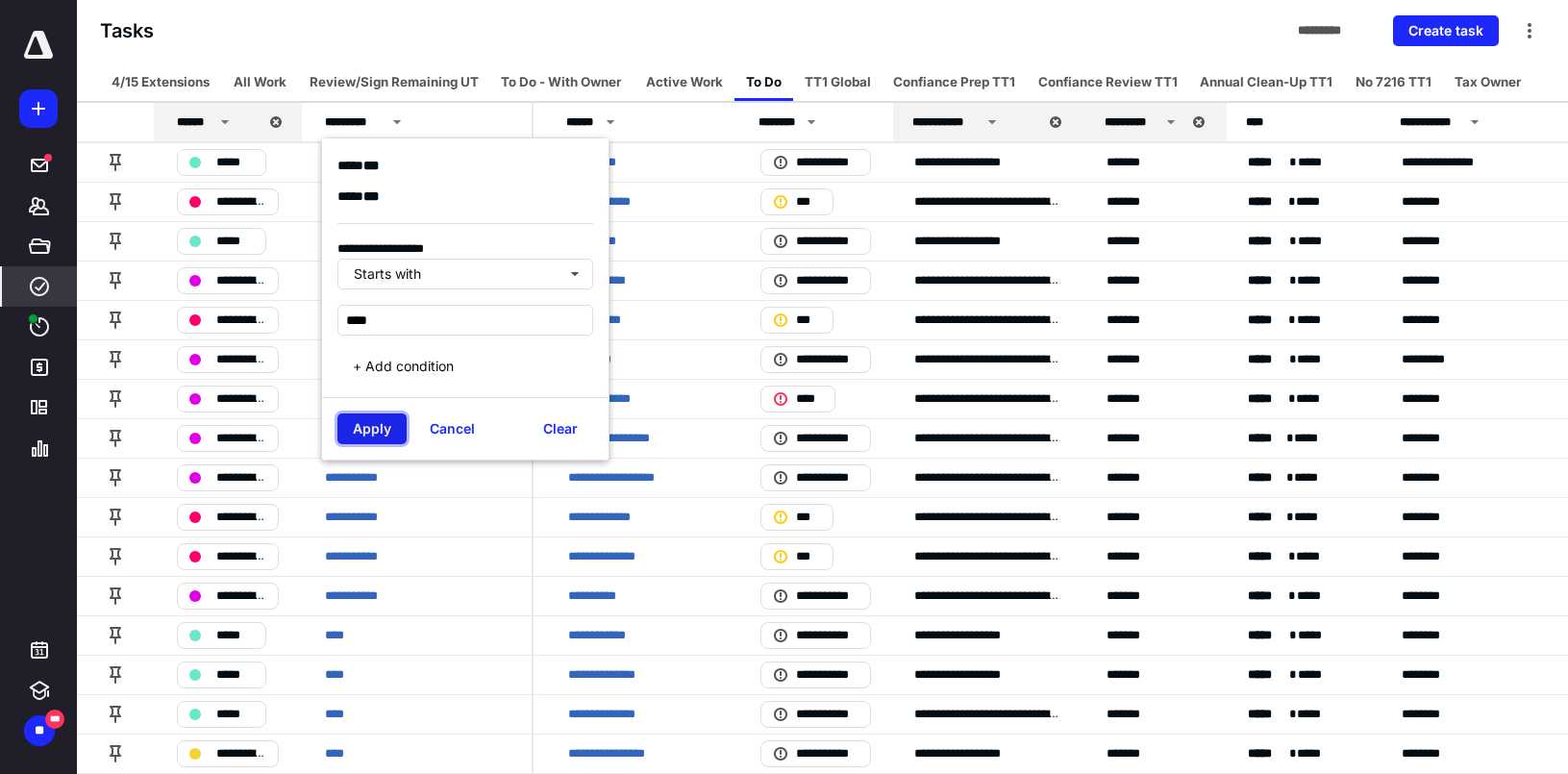 click on "Apply" at bounding box center [372, 429] 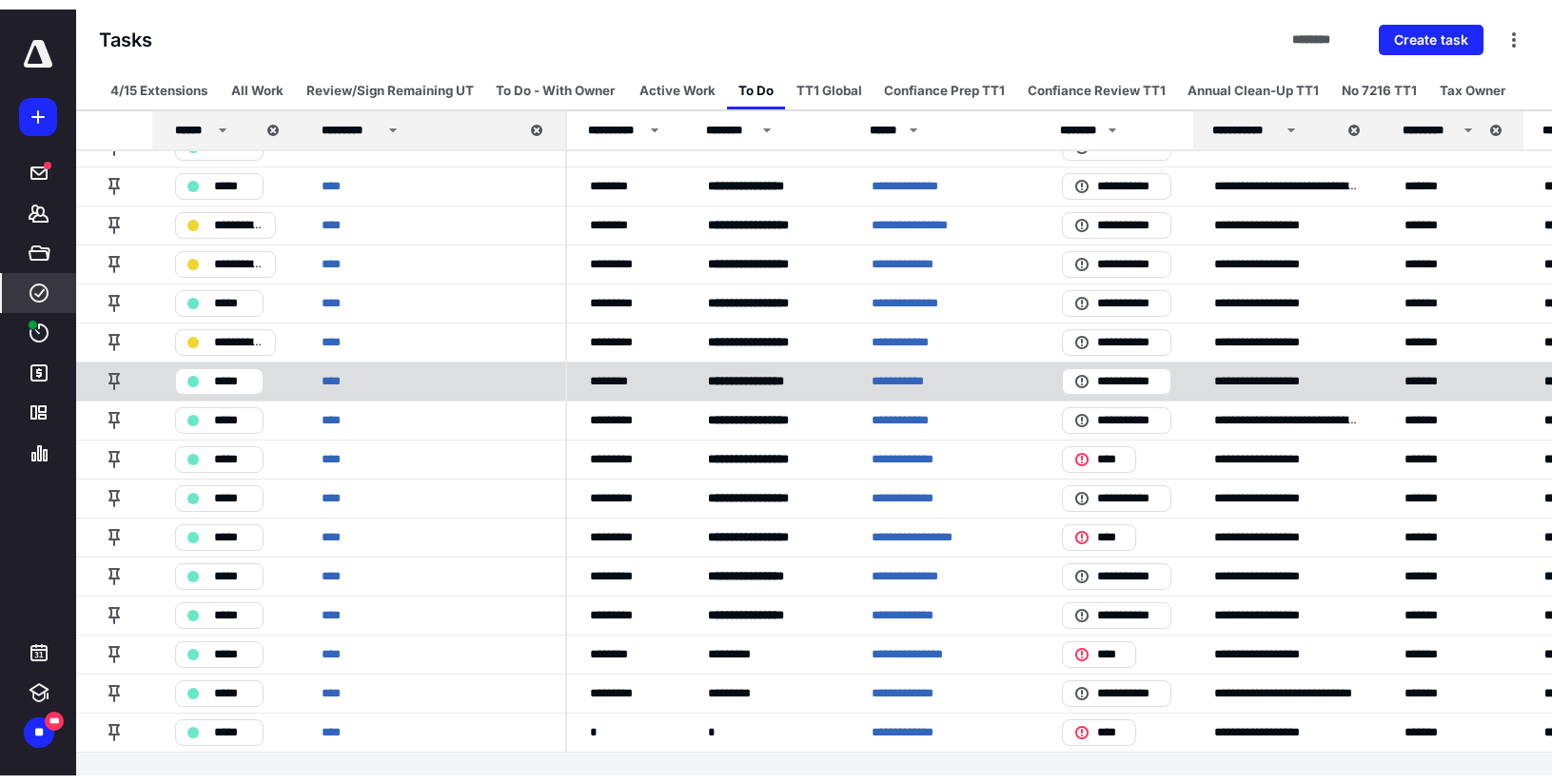 scroll, scrollTop: 0, scrollLeft: 0, axis: both 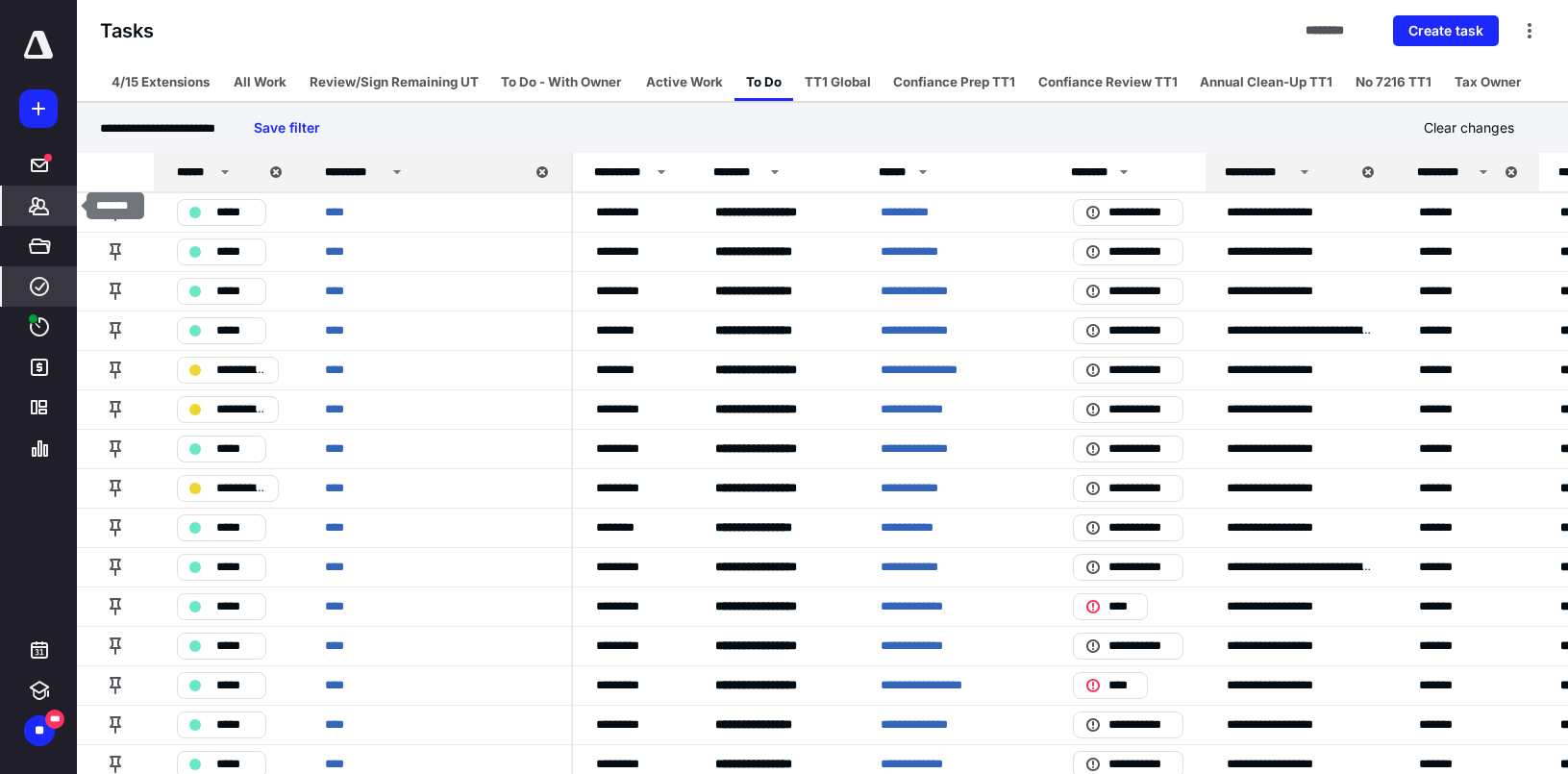 click on "*******" at bounding box center [39, 206] 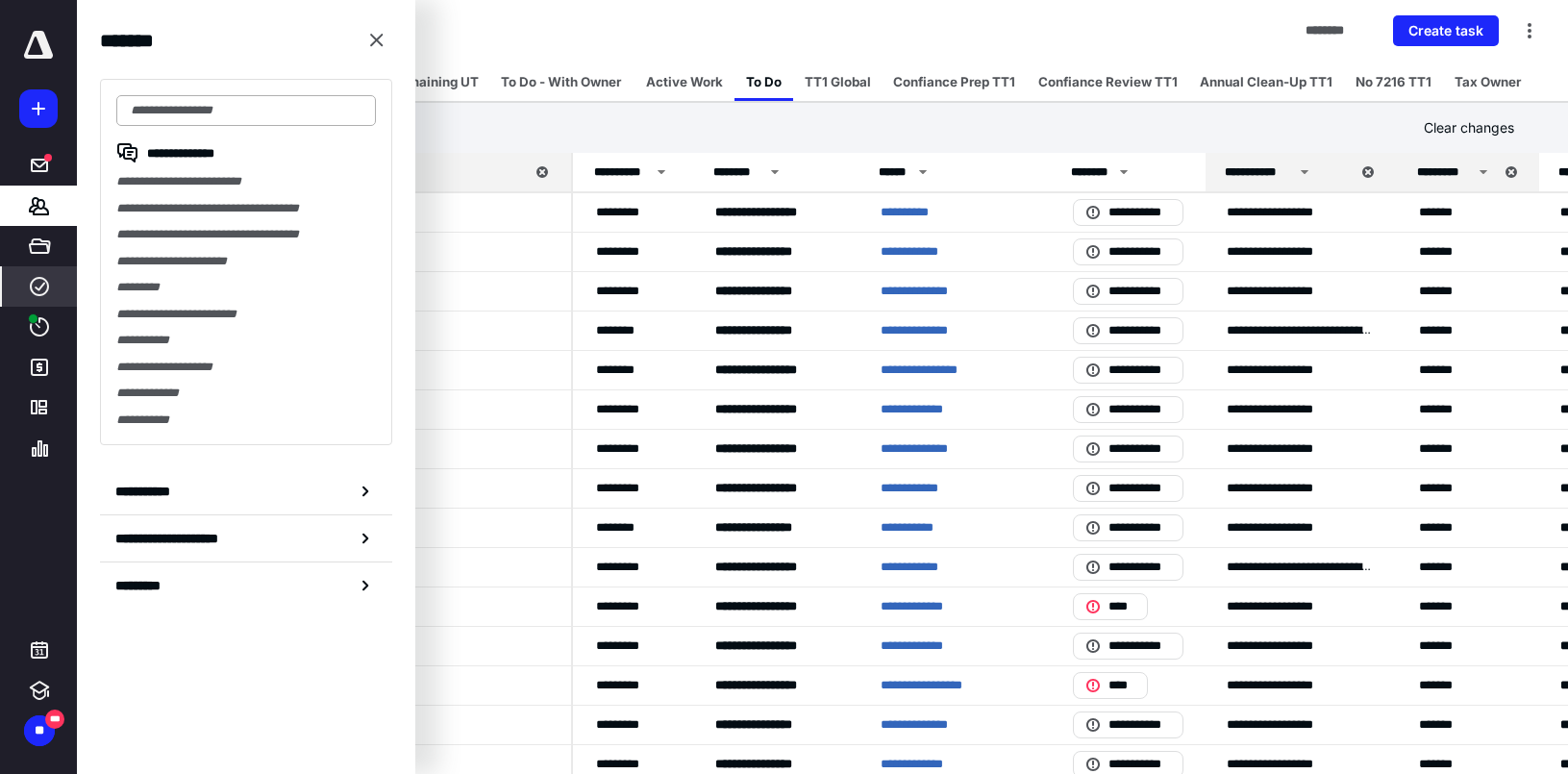 click at bounding box center (246, 111) 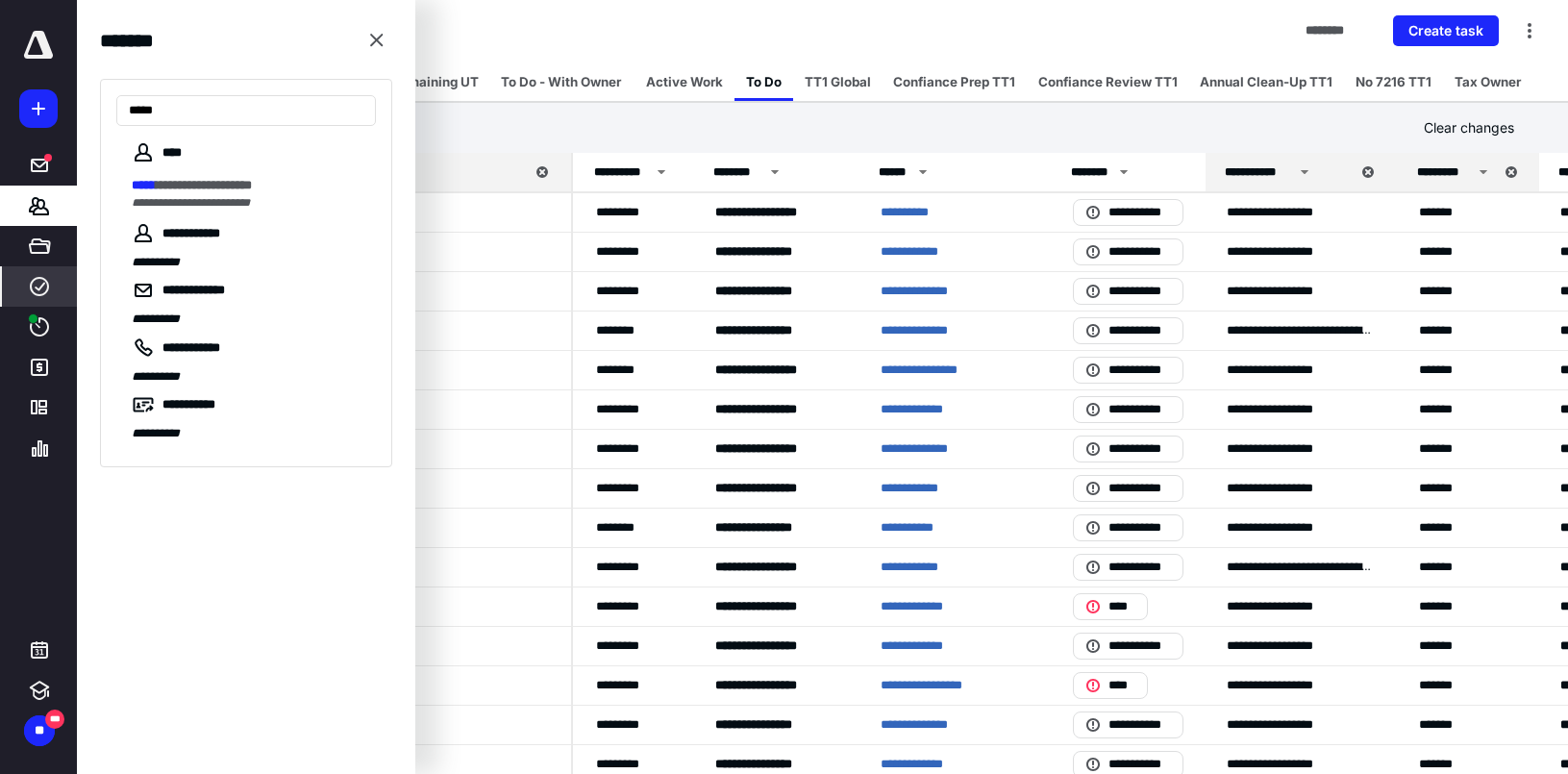 type on "*****" 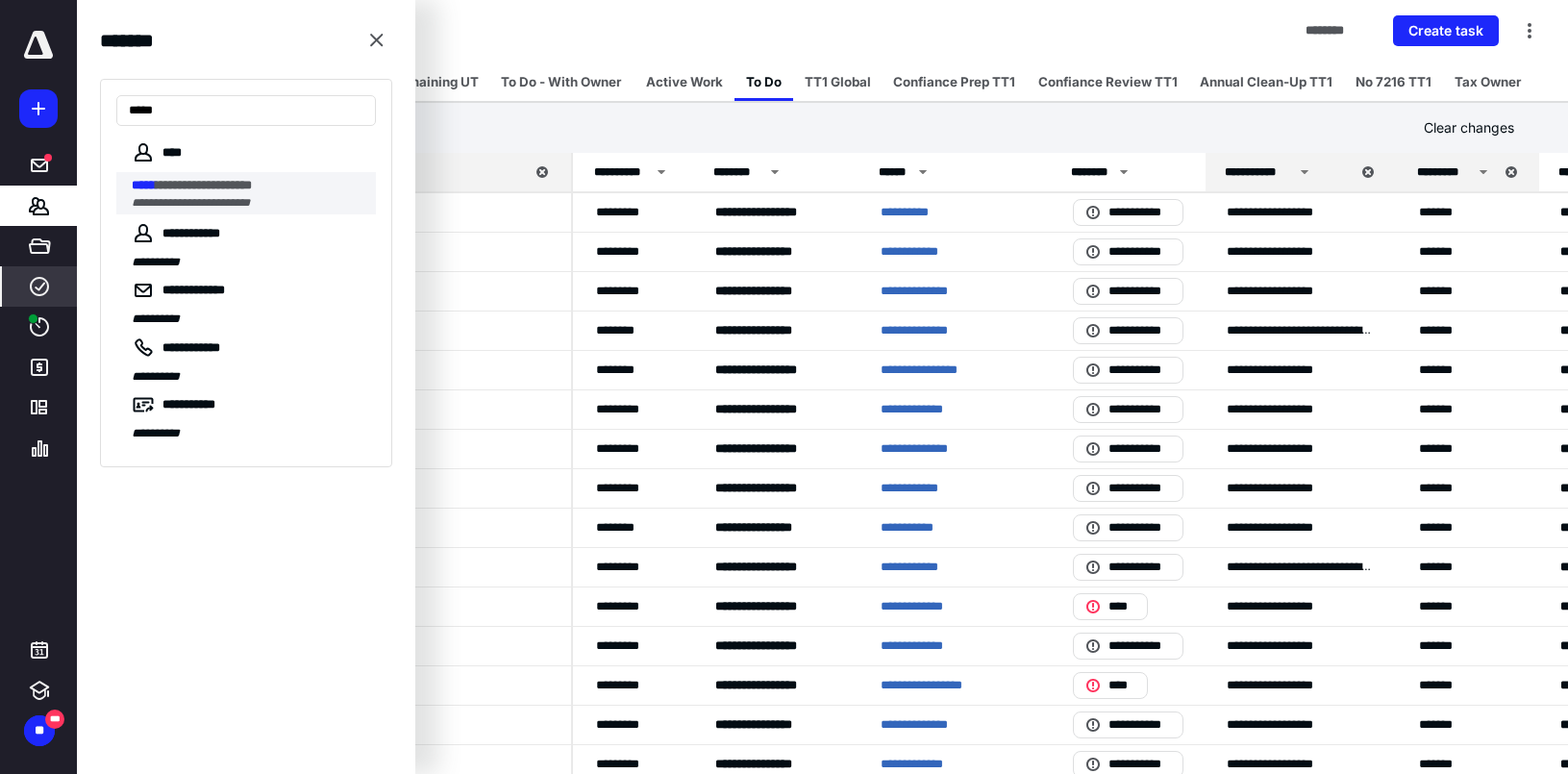 click on "**********" at bounding box center (254, 193) 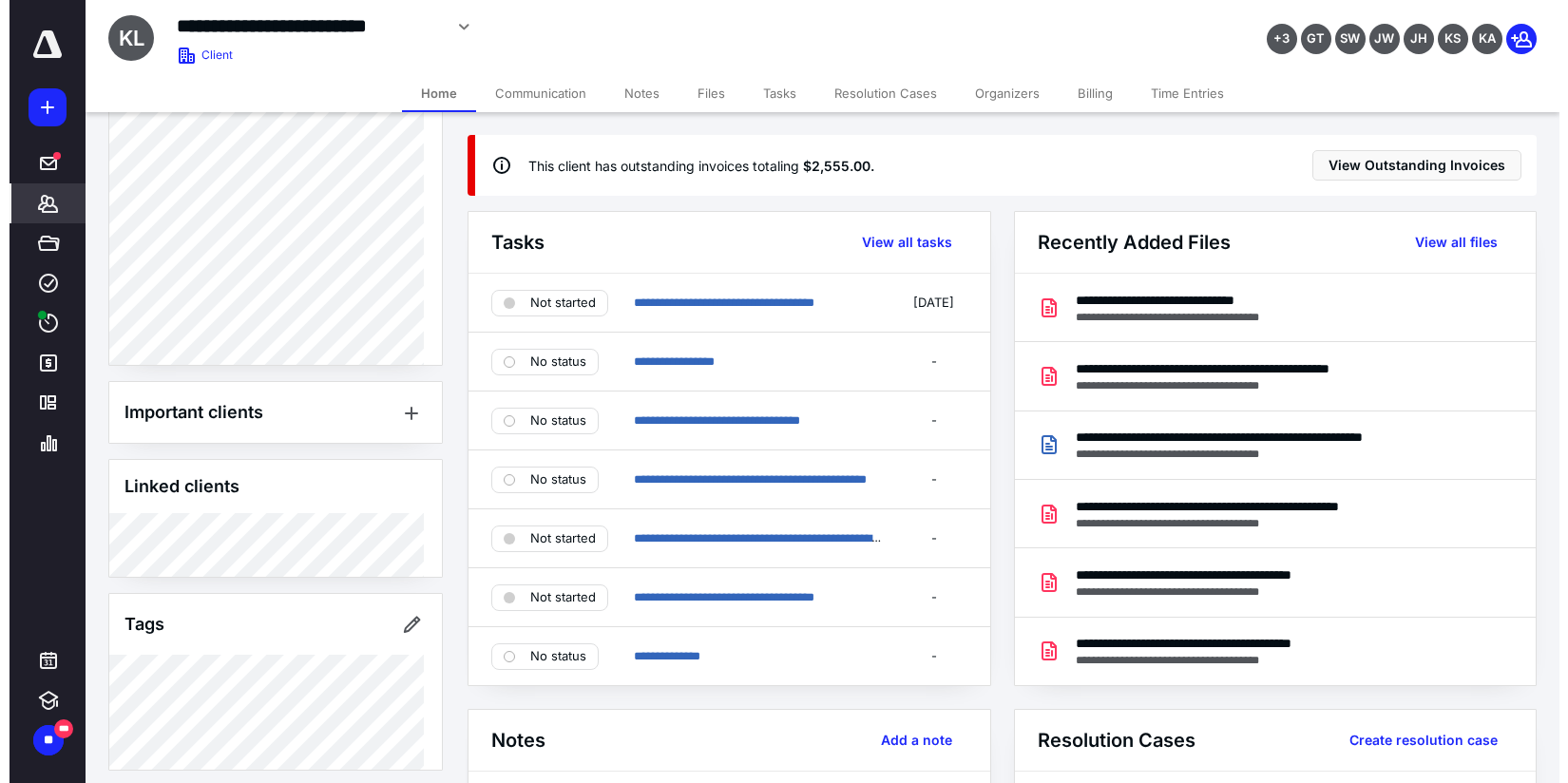 scroll, scrollTop: 1264, scrollLeft: 0, axis: vertical 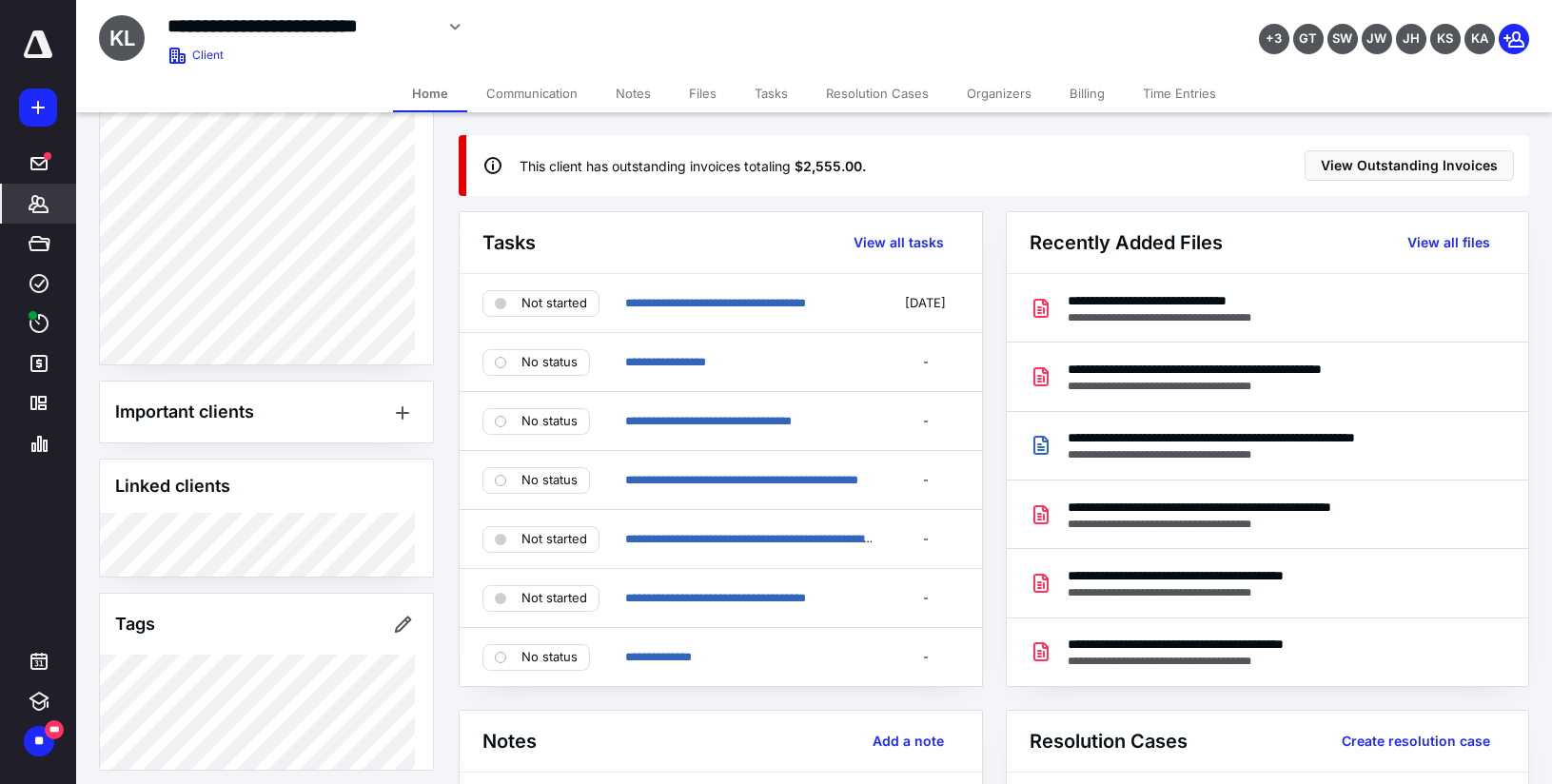 click on "Important clients" at bounding box center (266, 412) 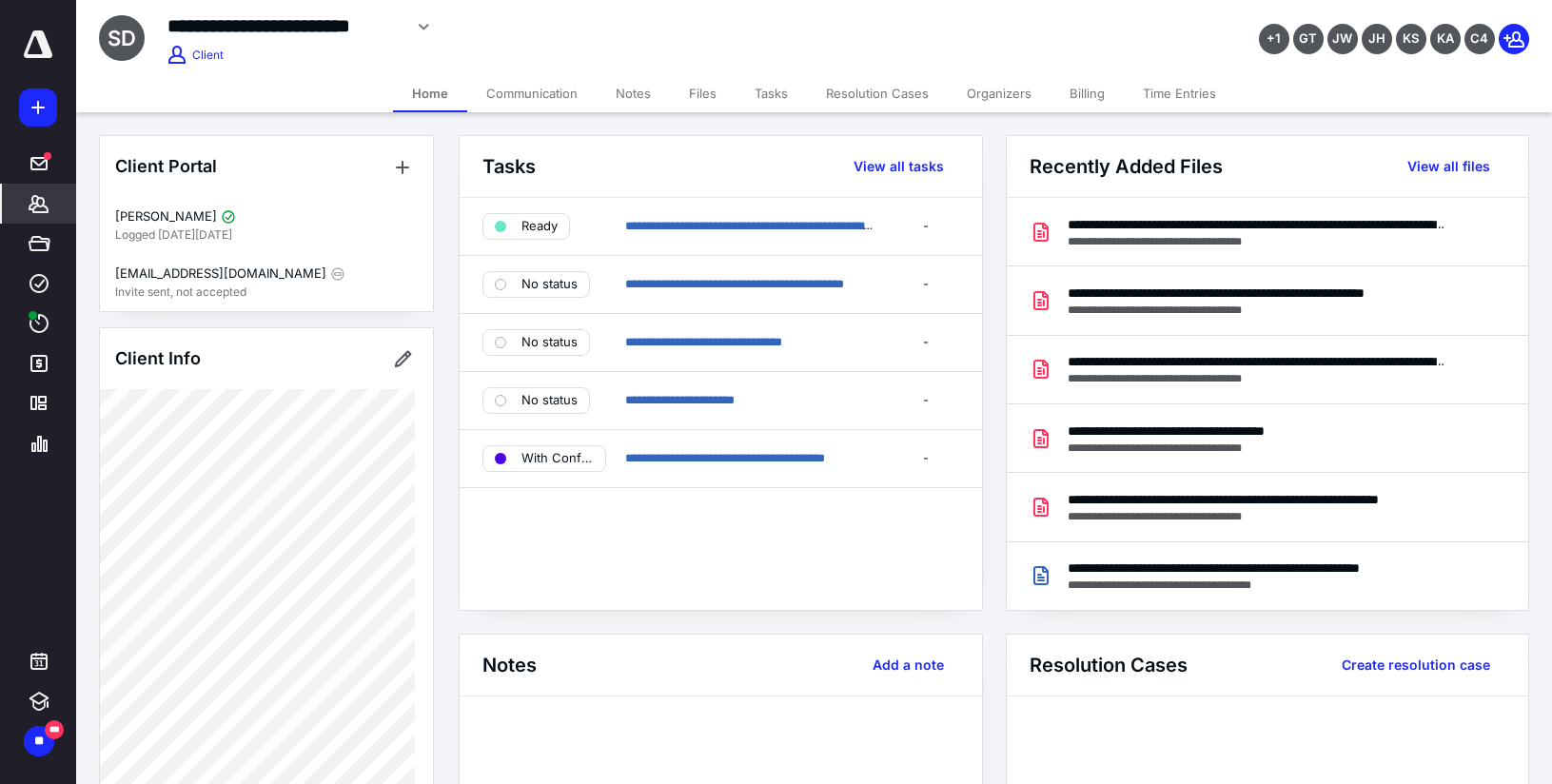 click on "Communication" at bounding box center (532, 93) 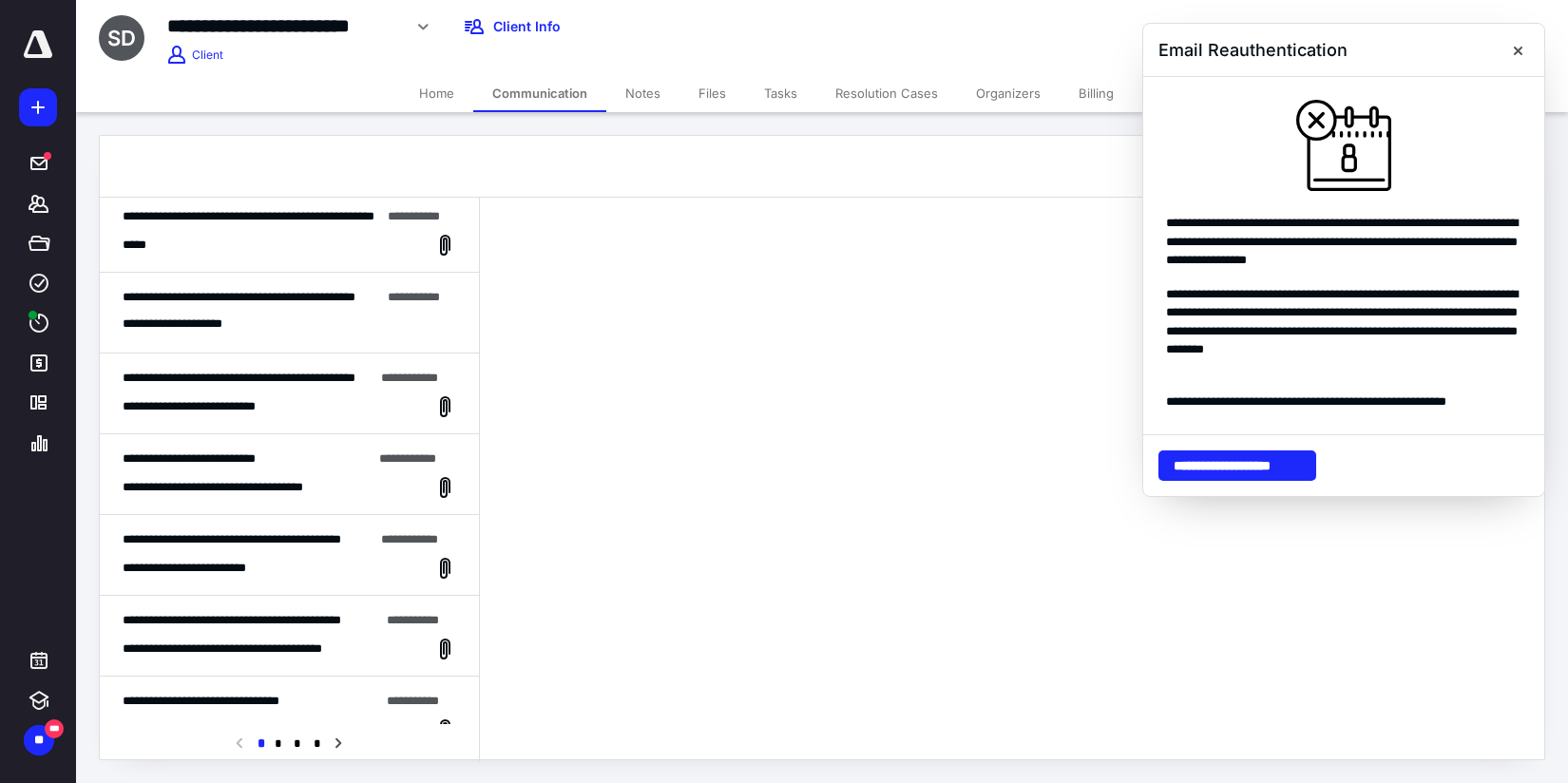 scroll, scrollTop: 1089, scrollLeft: 0, axis: vertical 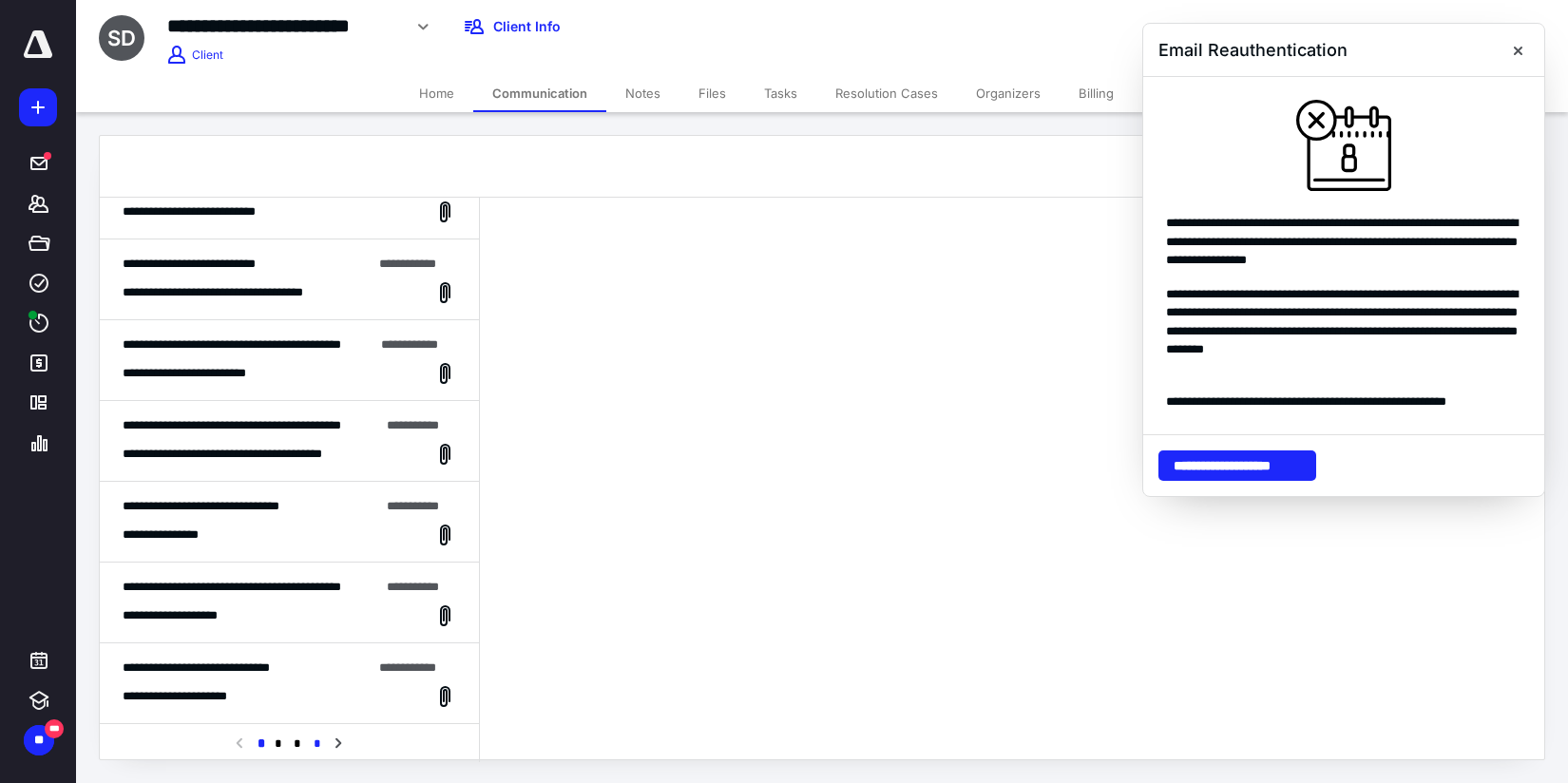 click on "*" at bounding box center (316, 744) 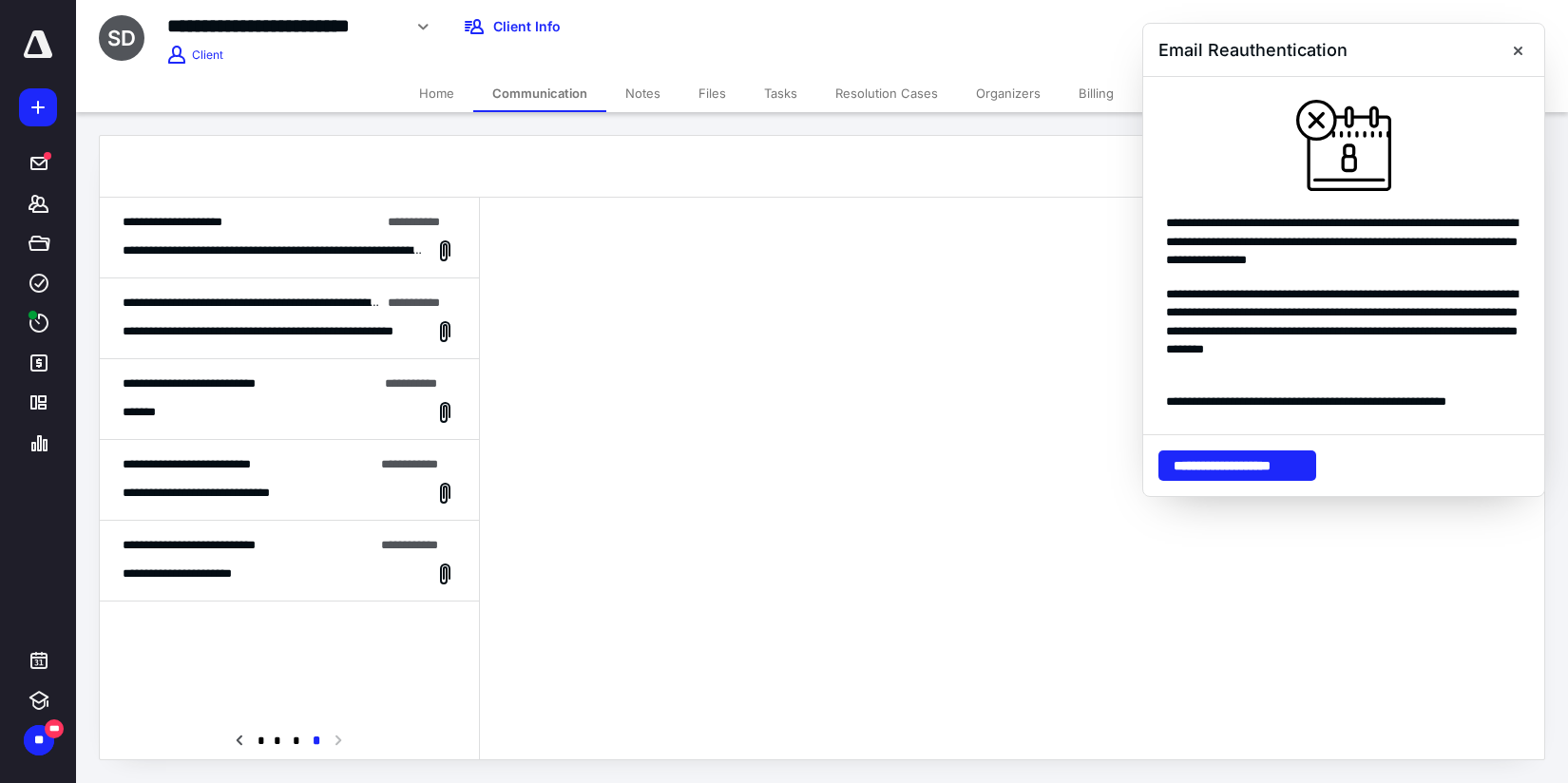 click on "**********" at bounding box center [219, 493] 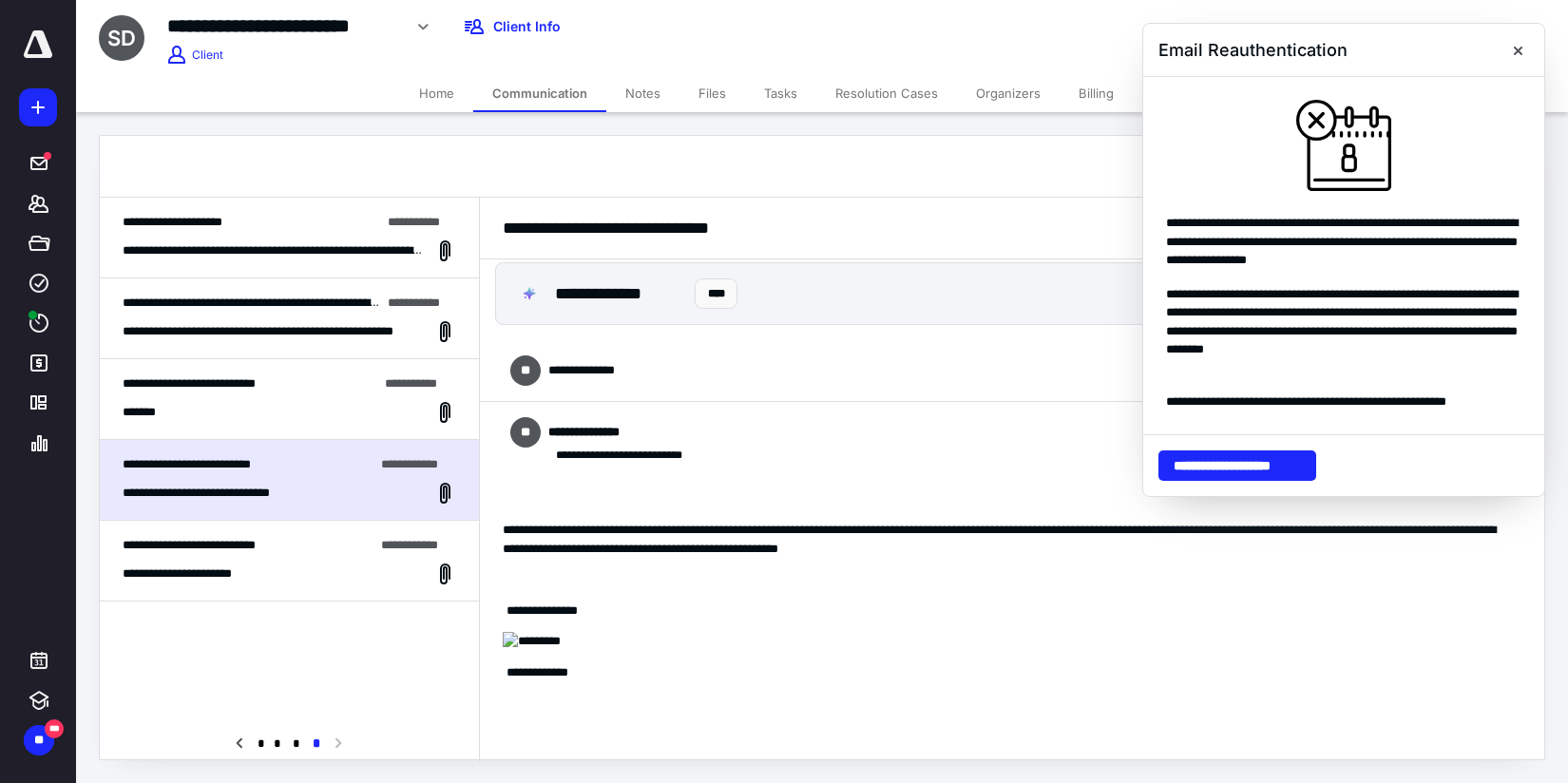 scroll, scrollTop: 14, scrollLeft: 0, axis: vertical 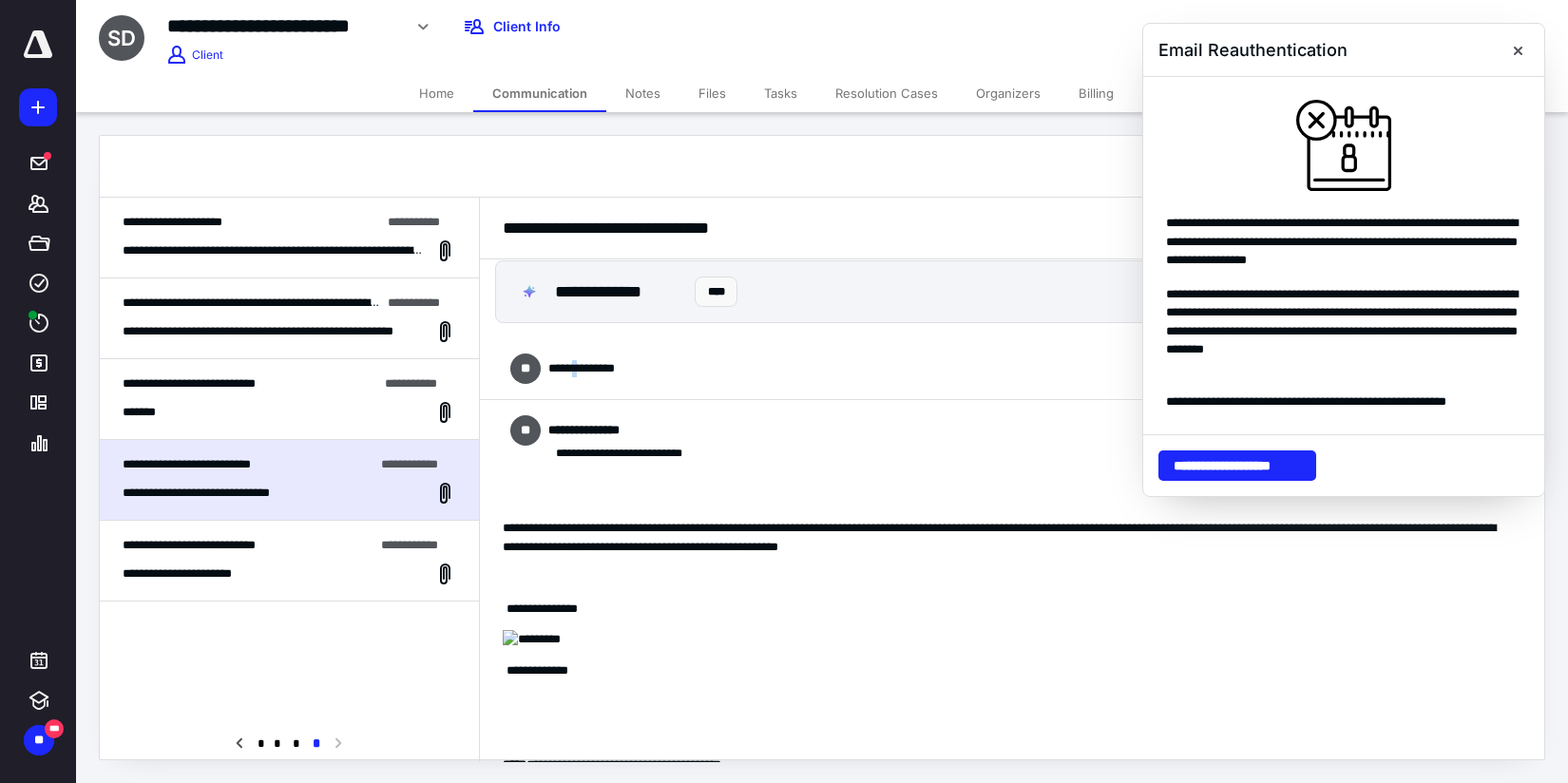 drag, startPoint x: 635, startPoint y: 367, endPoint x: 586, endPoint y: 359, distance: 49.64877 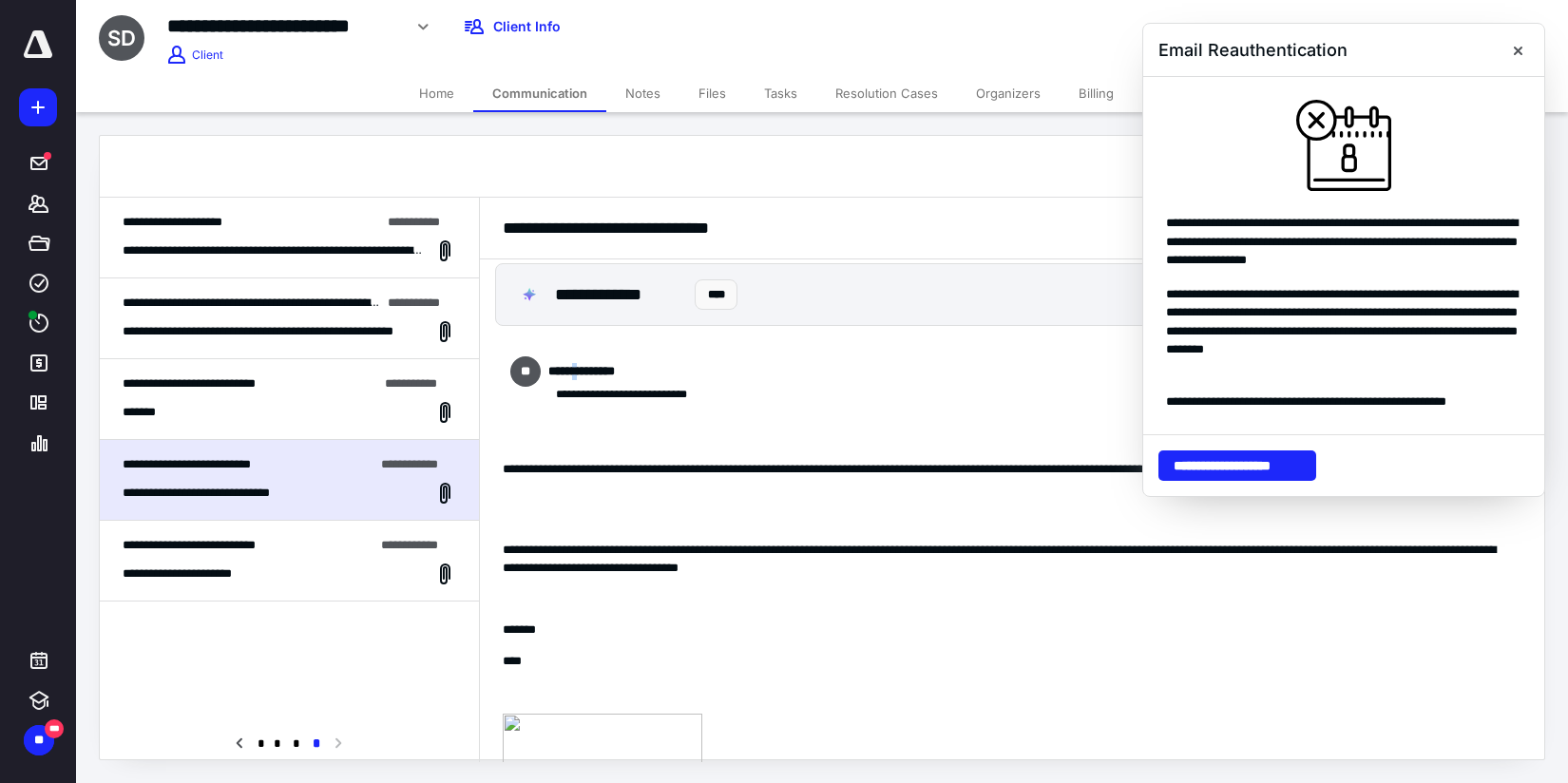 scroll, scrollTop: 0, scrollLeft: 0, axis: both 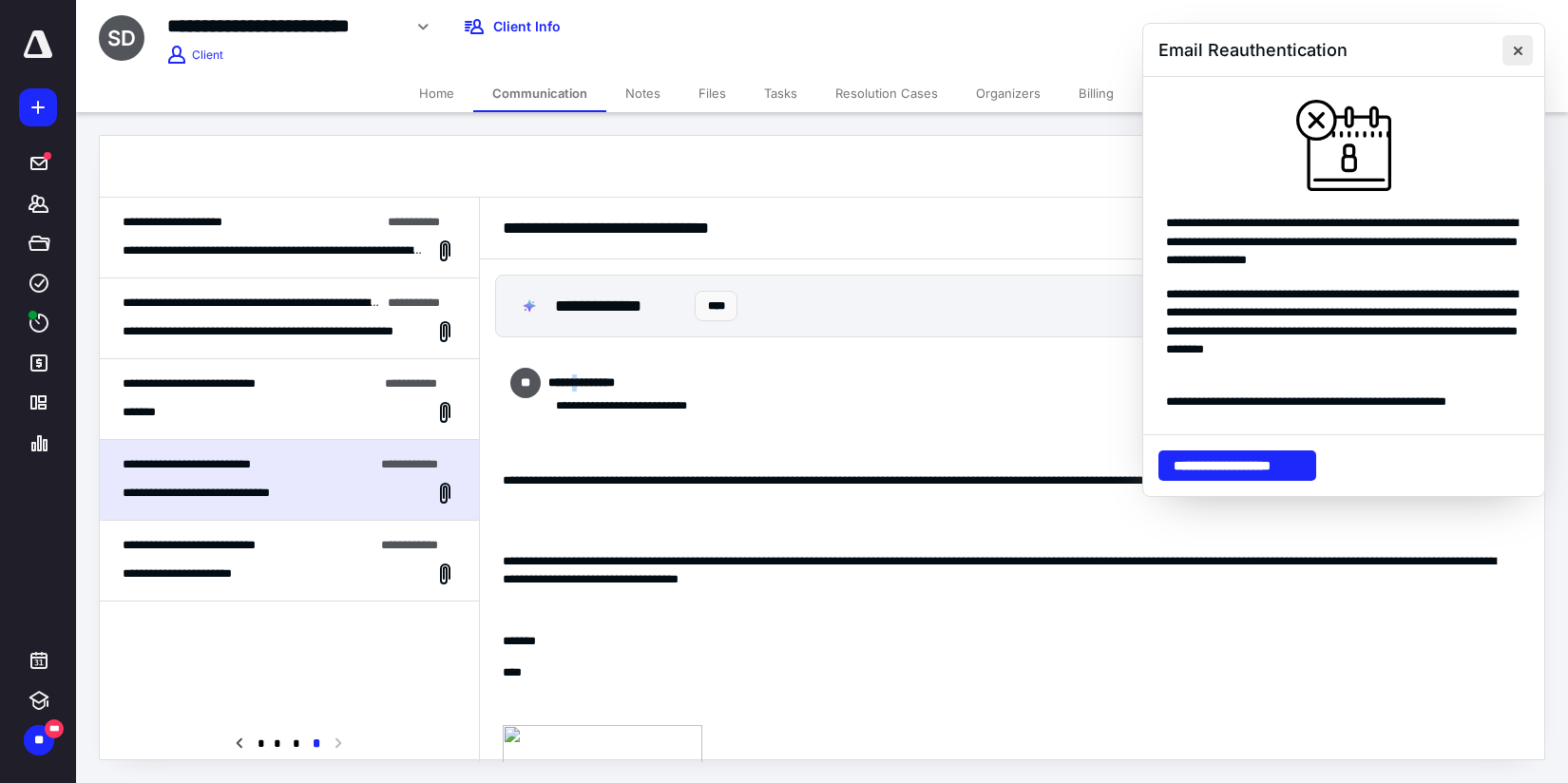 click at bounding box center (1518, 50) 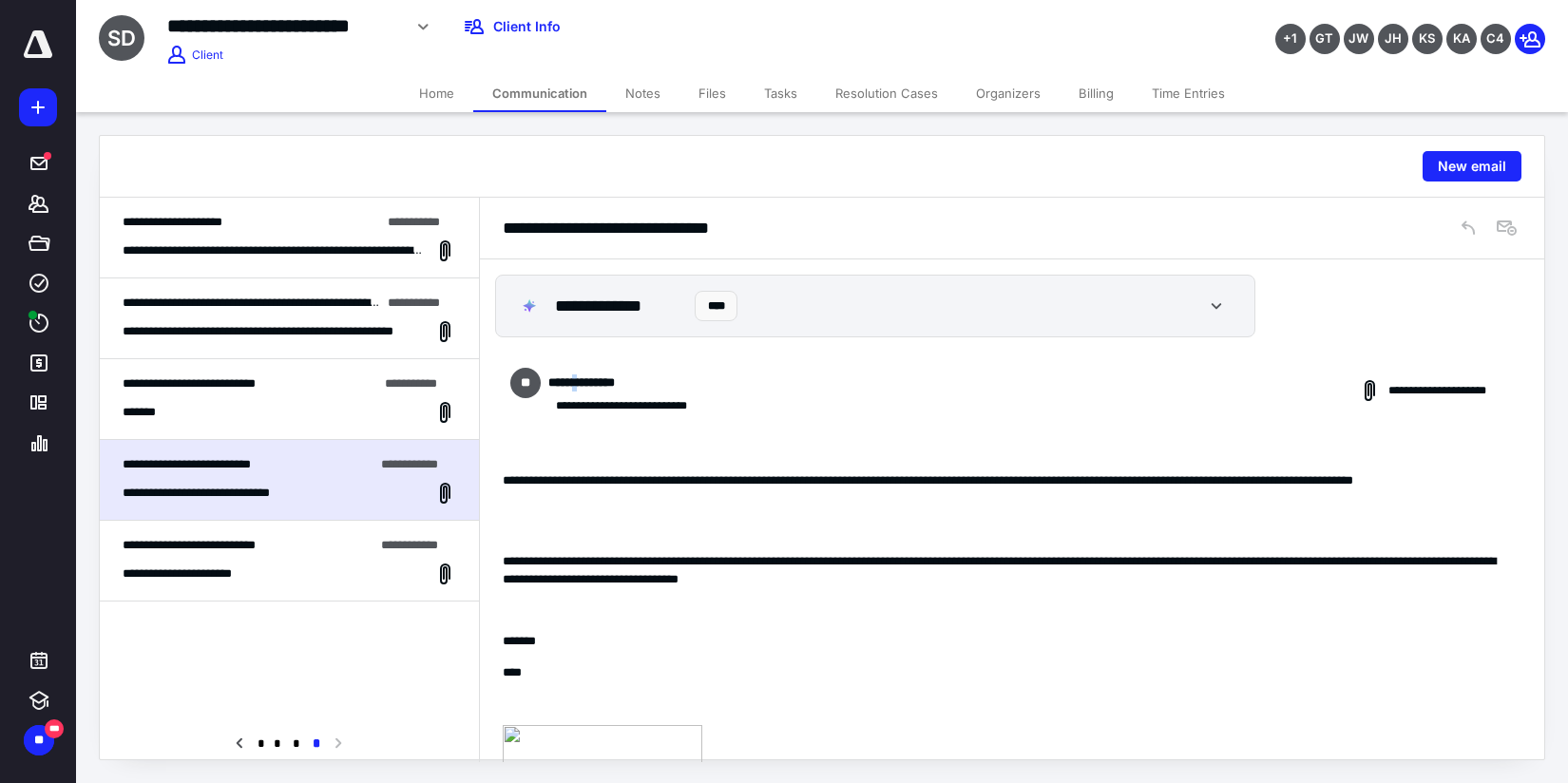 click on "**********" at bounding box center [1012, 391] 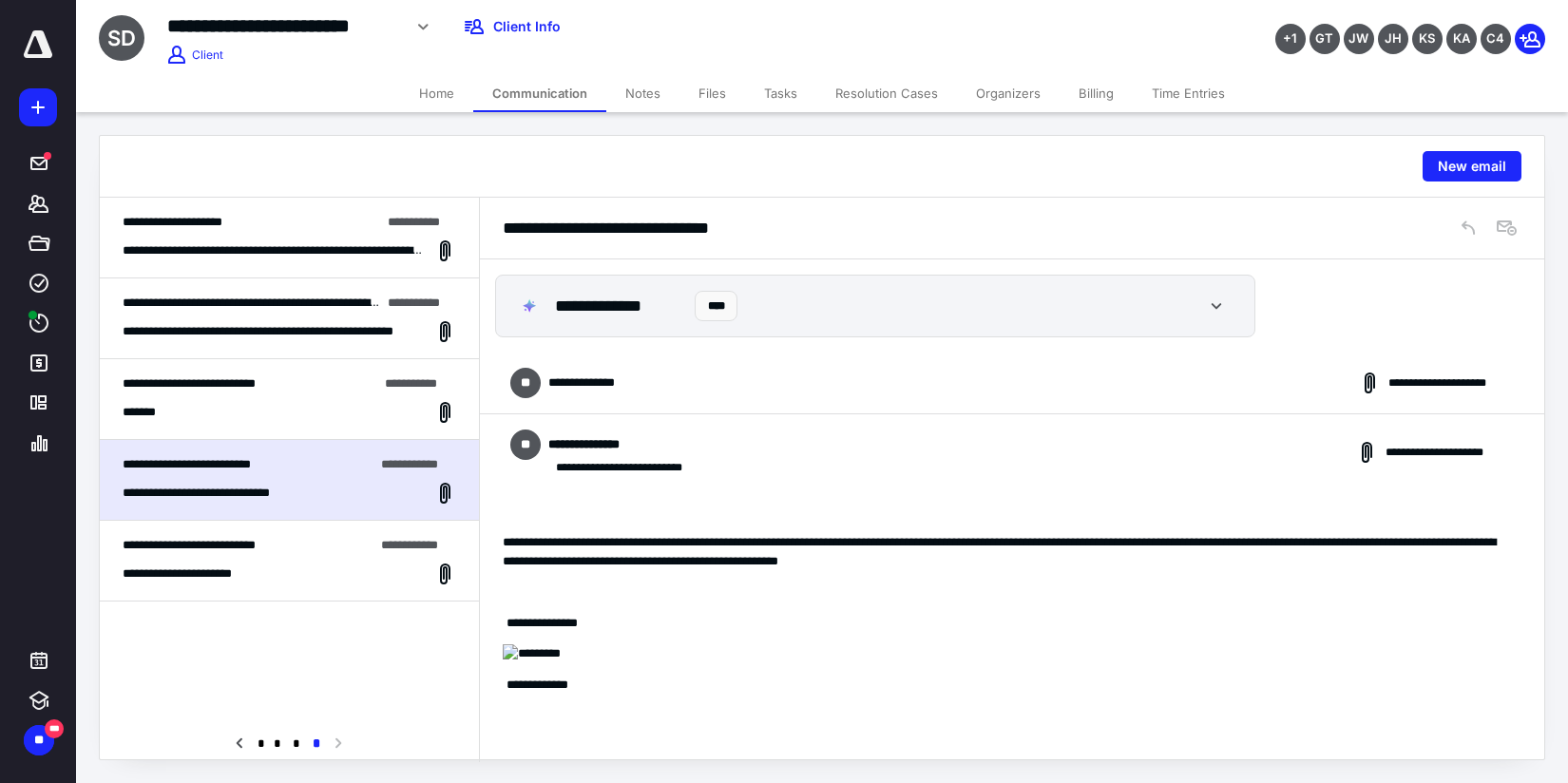 click on "**********" at bounding box center (289, 399) 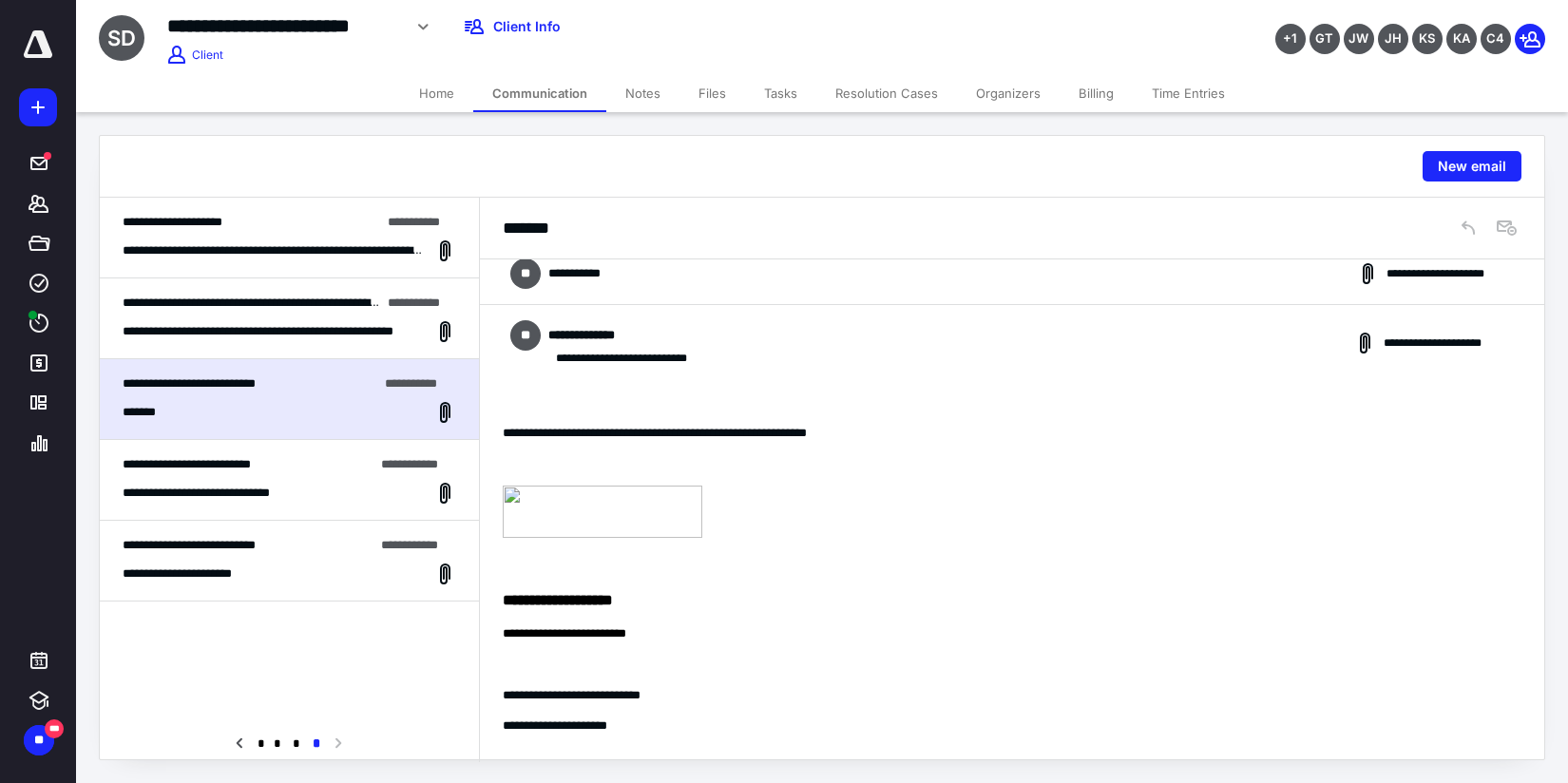 scroll, scrollTop: 0, scrollLeft: 0, axis: both 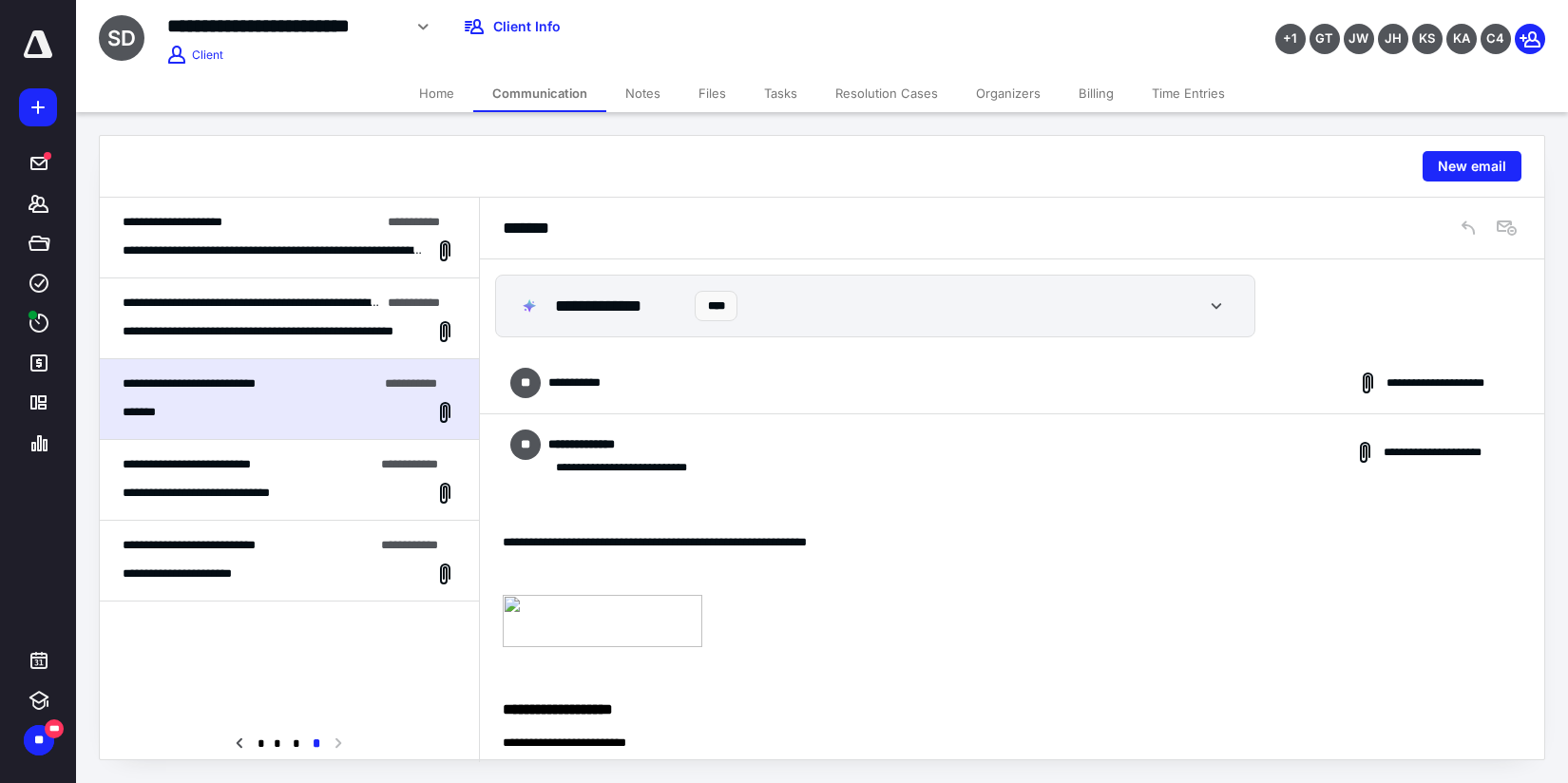 click on "**********" at bounding box center (1012, 383) 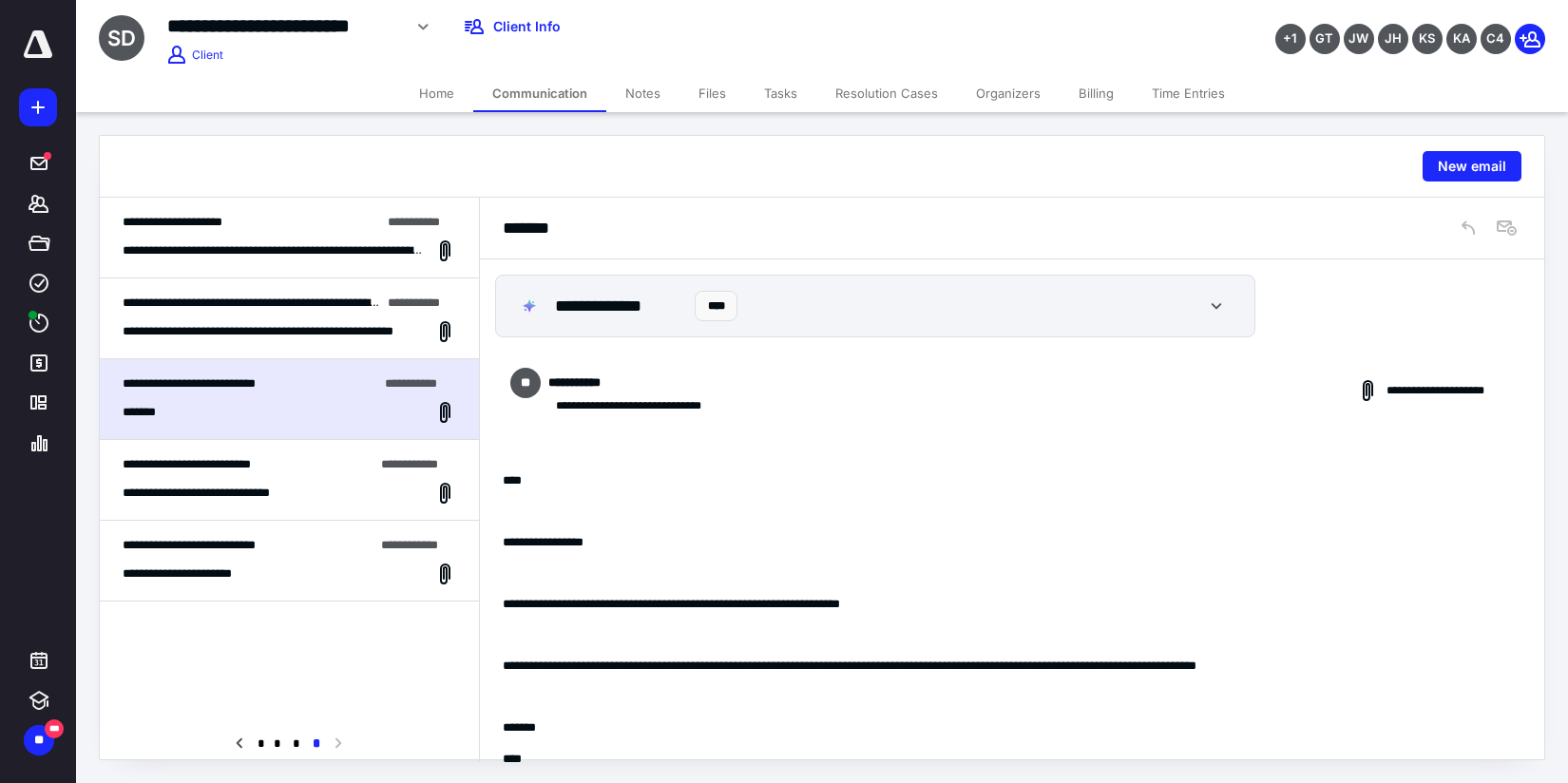 click on "**********" at bounding box center (289, 332) 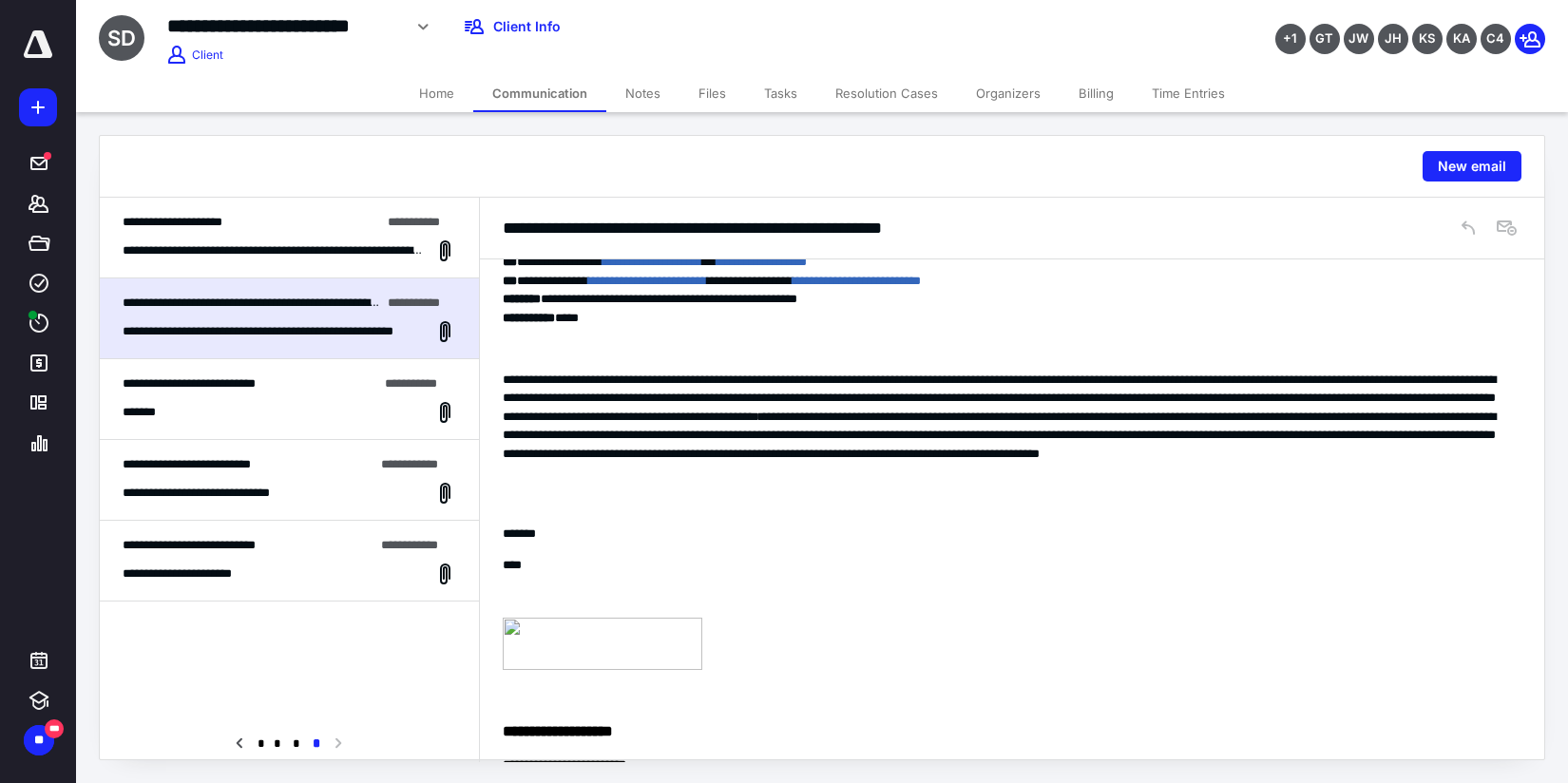 scroll, scrollTop: 2743, scrollLeft: 0, axis: vertical 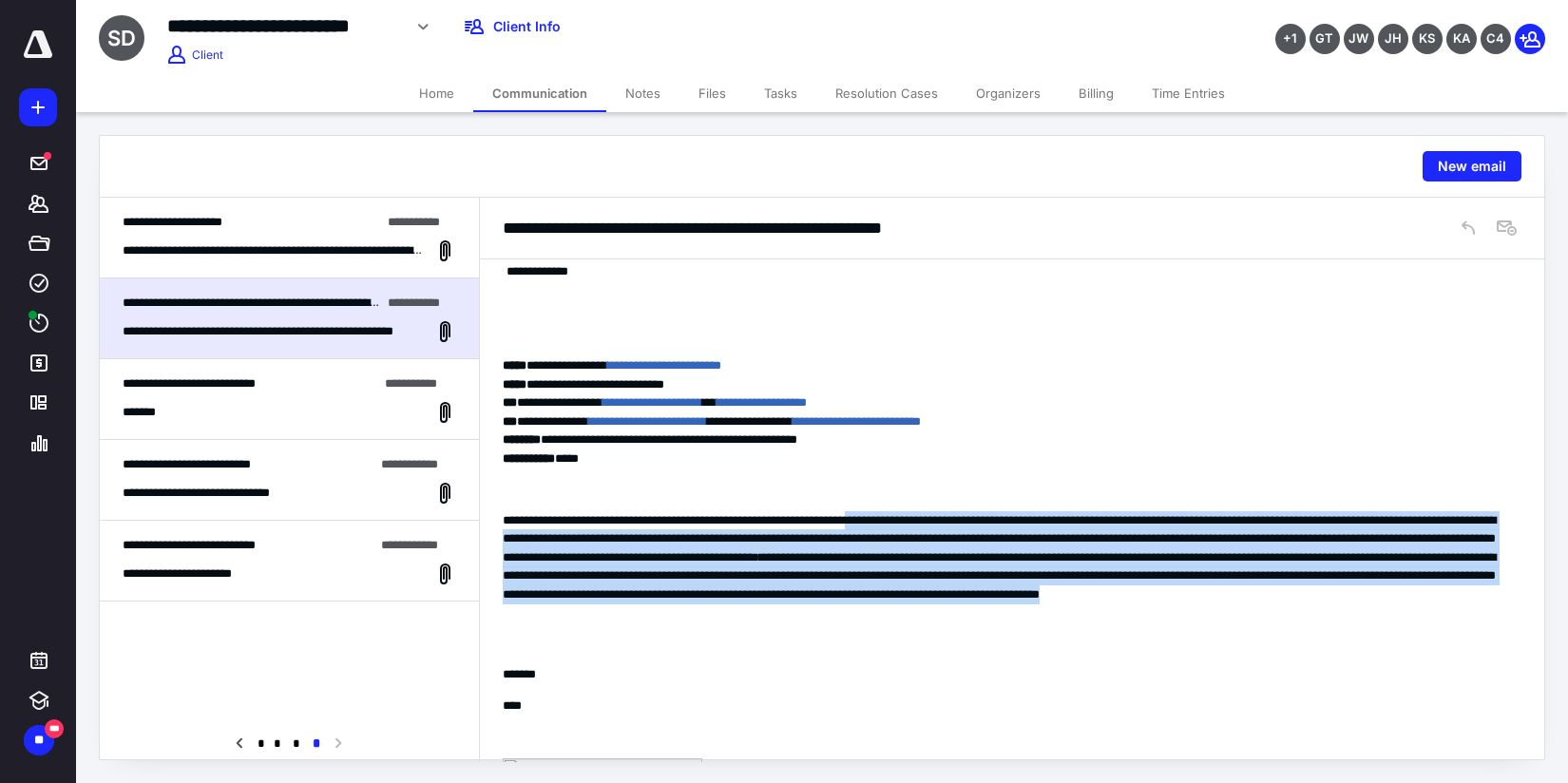 drag, startPoint x: 942, startPoint y: 527, endPoint x: 1062, endPoint y: 614, distance: 148.219 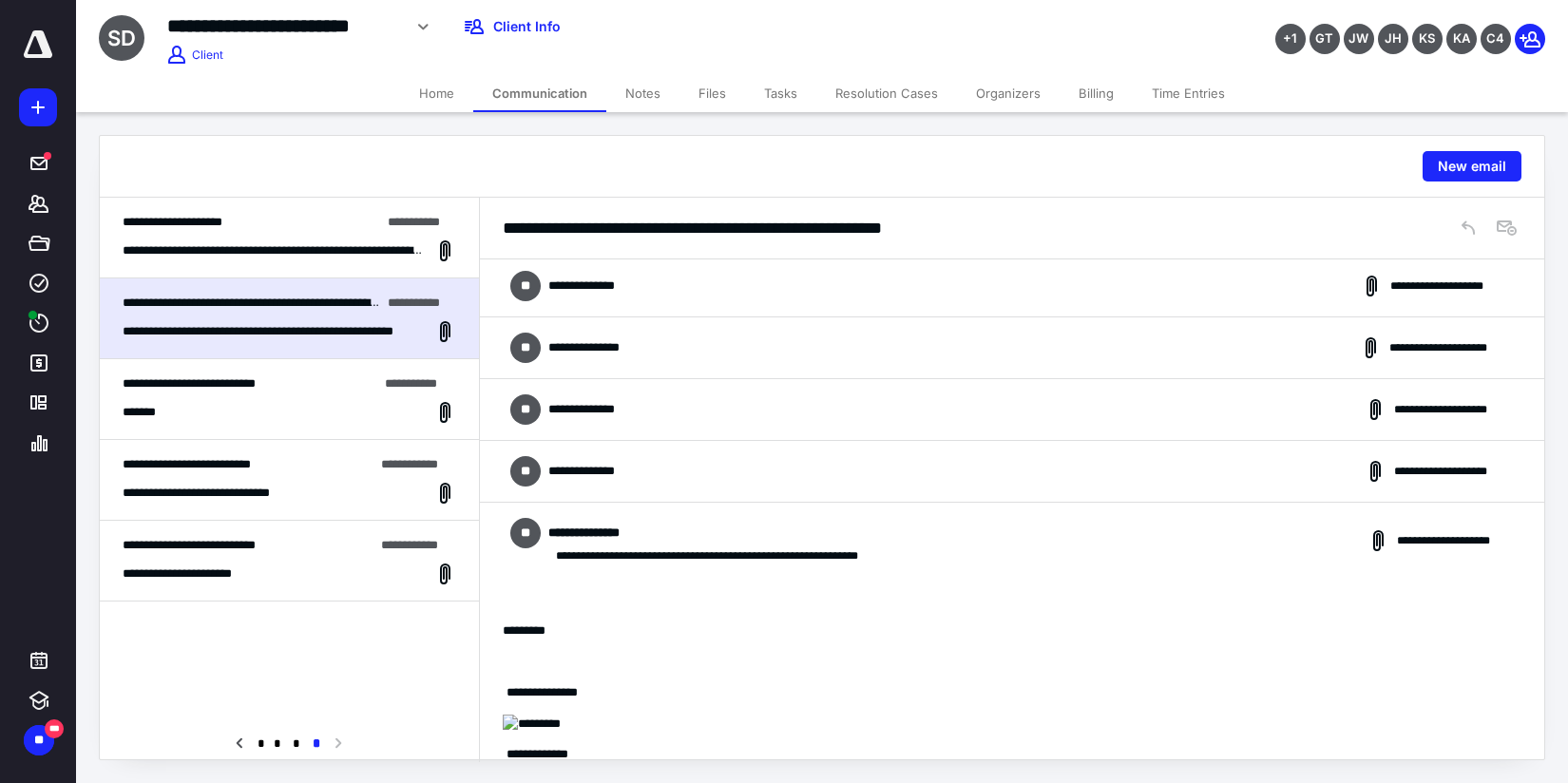 scroll, scrollTop: 0, scrollLeft: 0, axis: both 